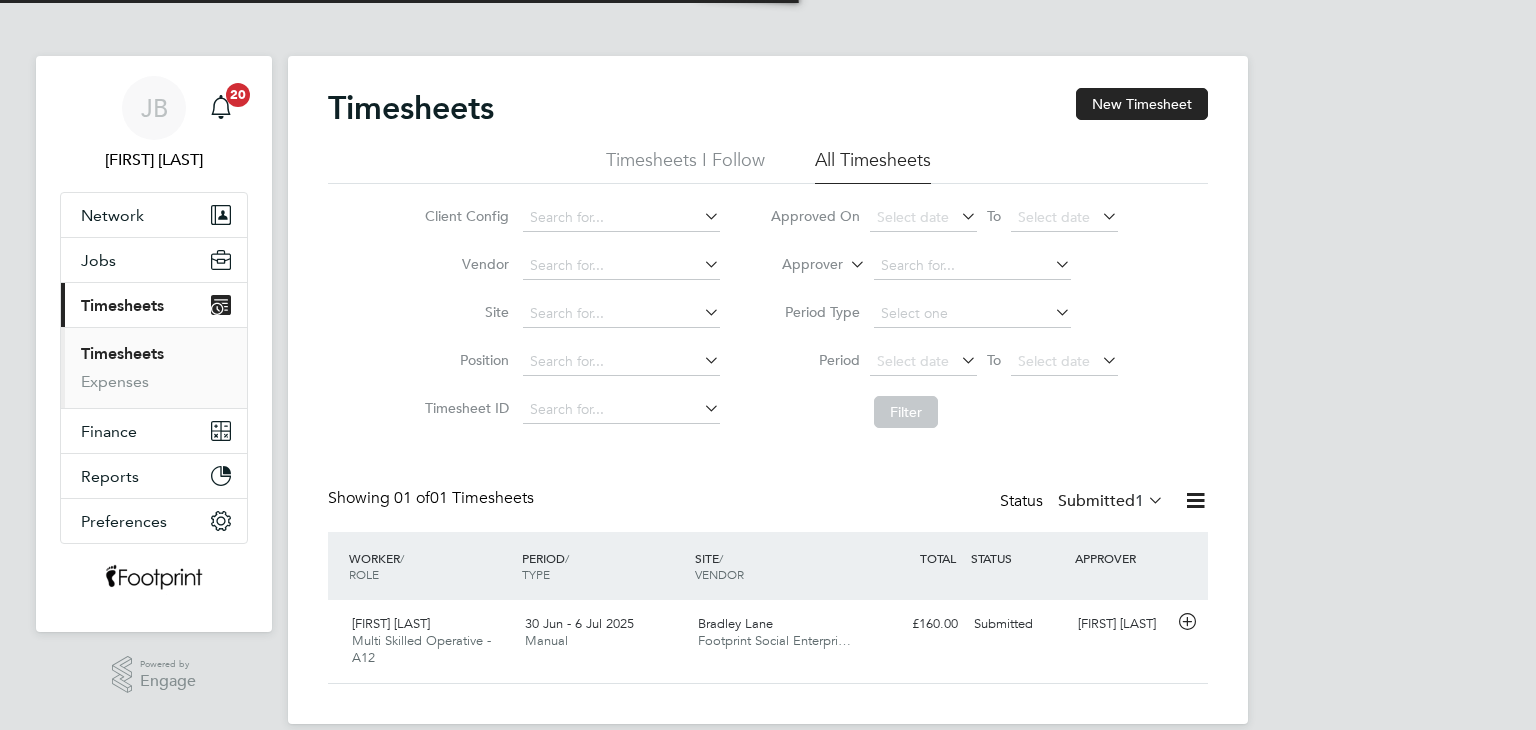 scroll, scrollTop: 0, scrollLeft: 0, axis: both 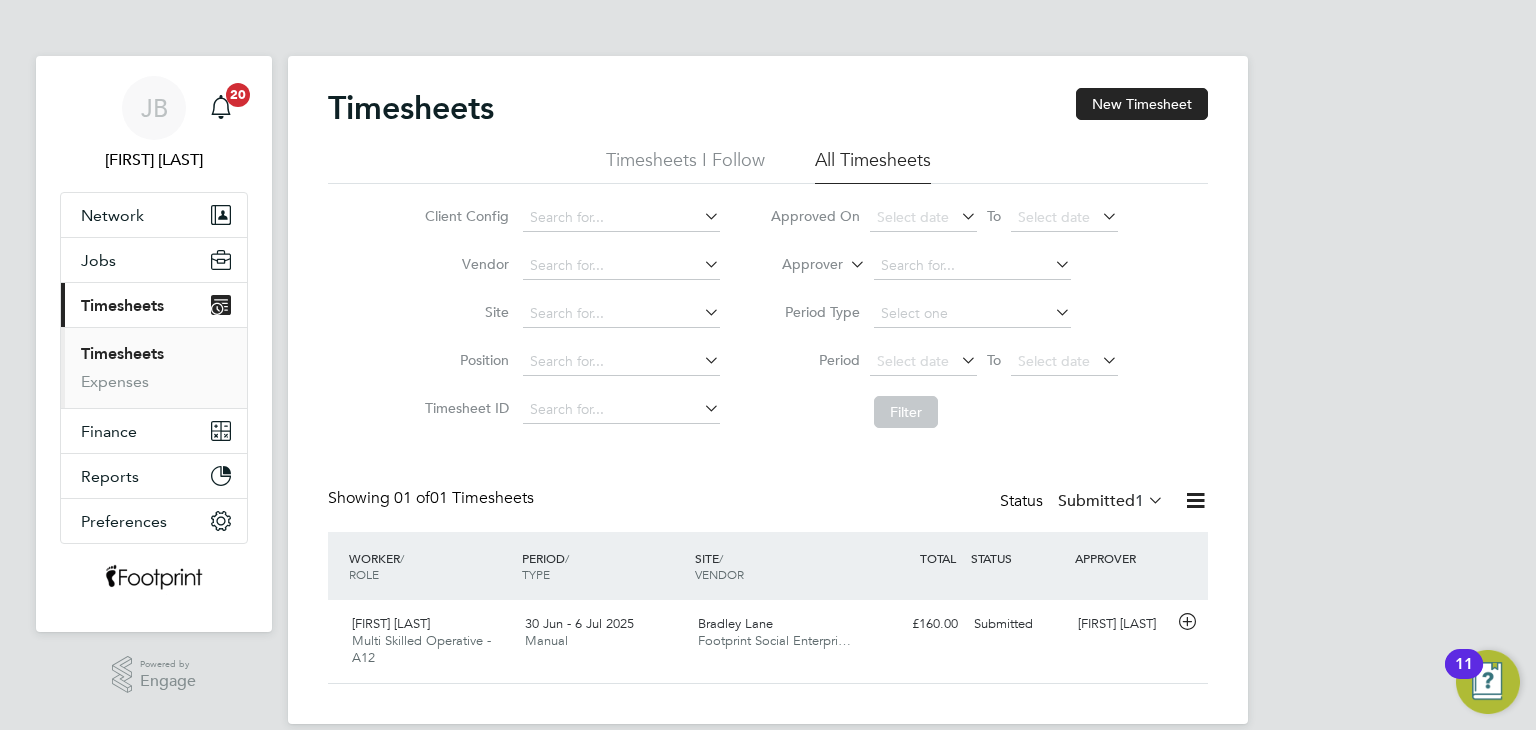 click on "Submitted  1" 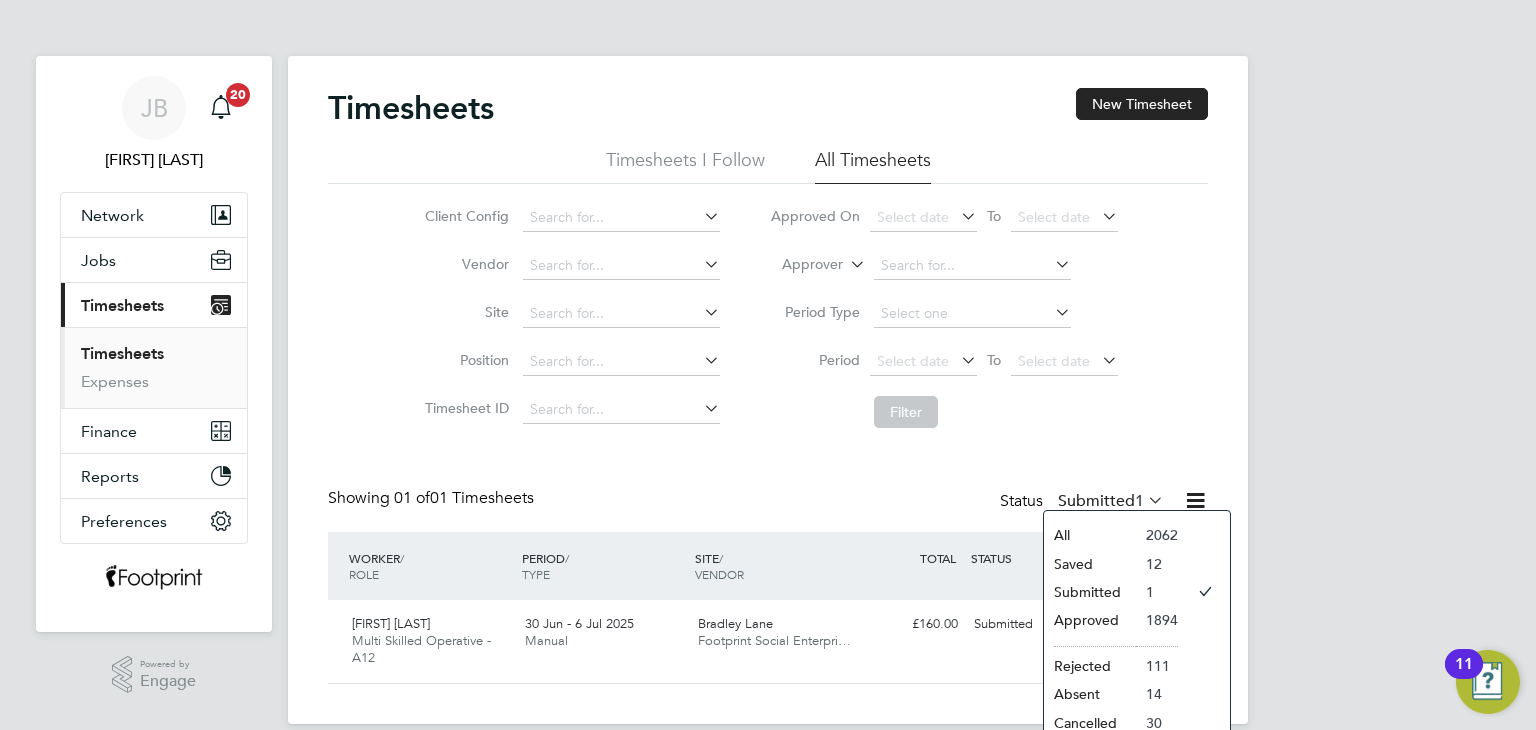 click on "Approved" 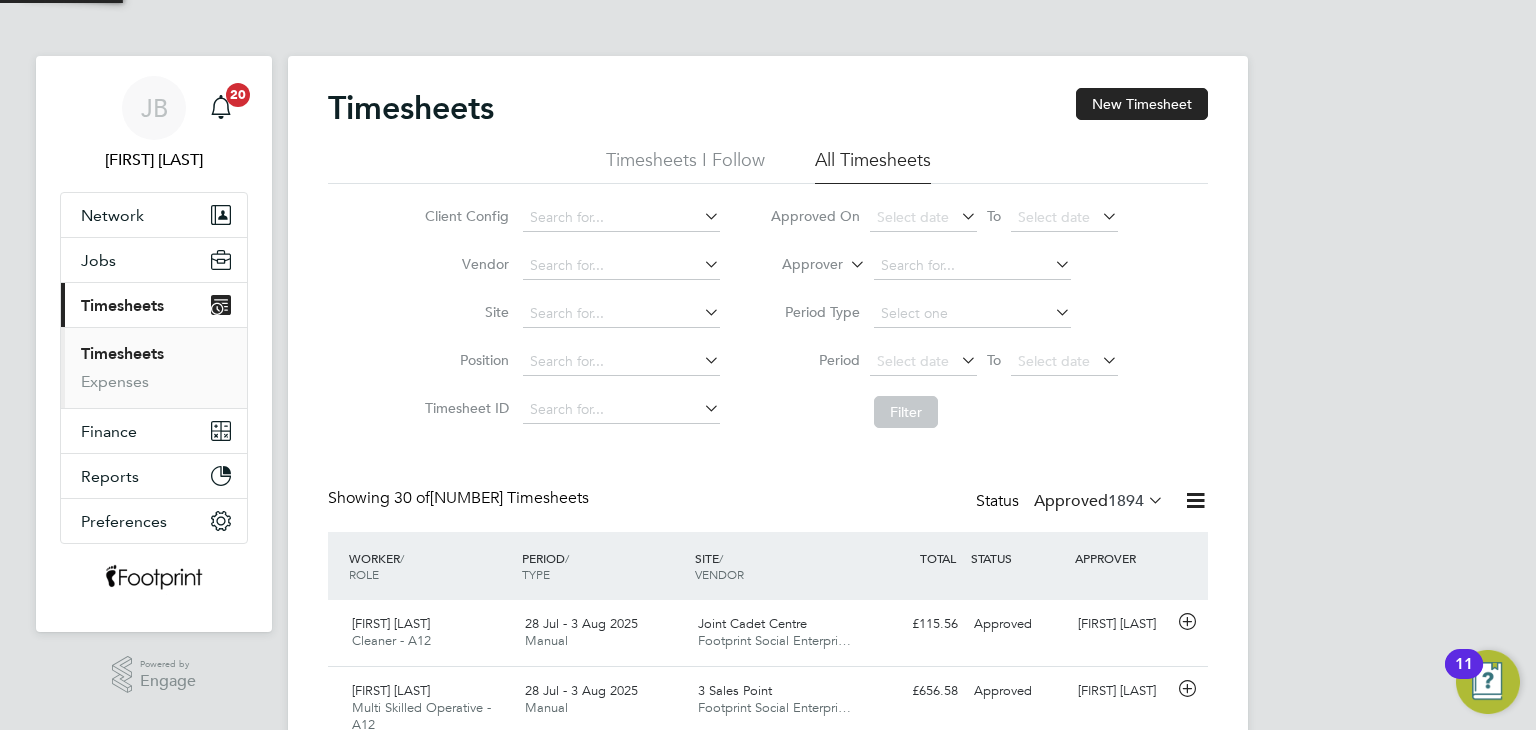 scroll, scrollTop: 9, scrollLeft: 10, axis: both 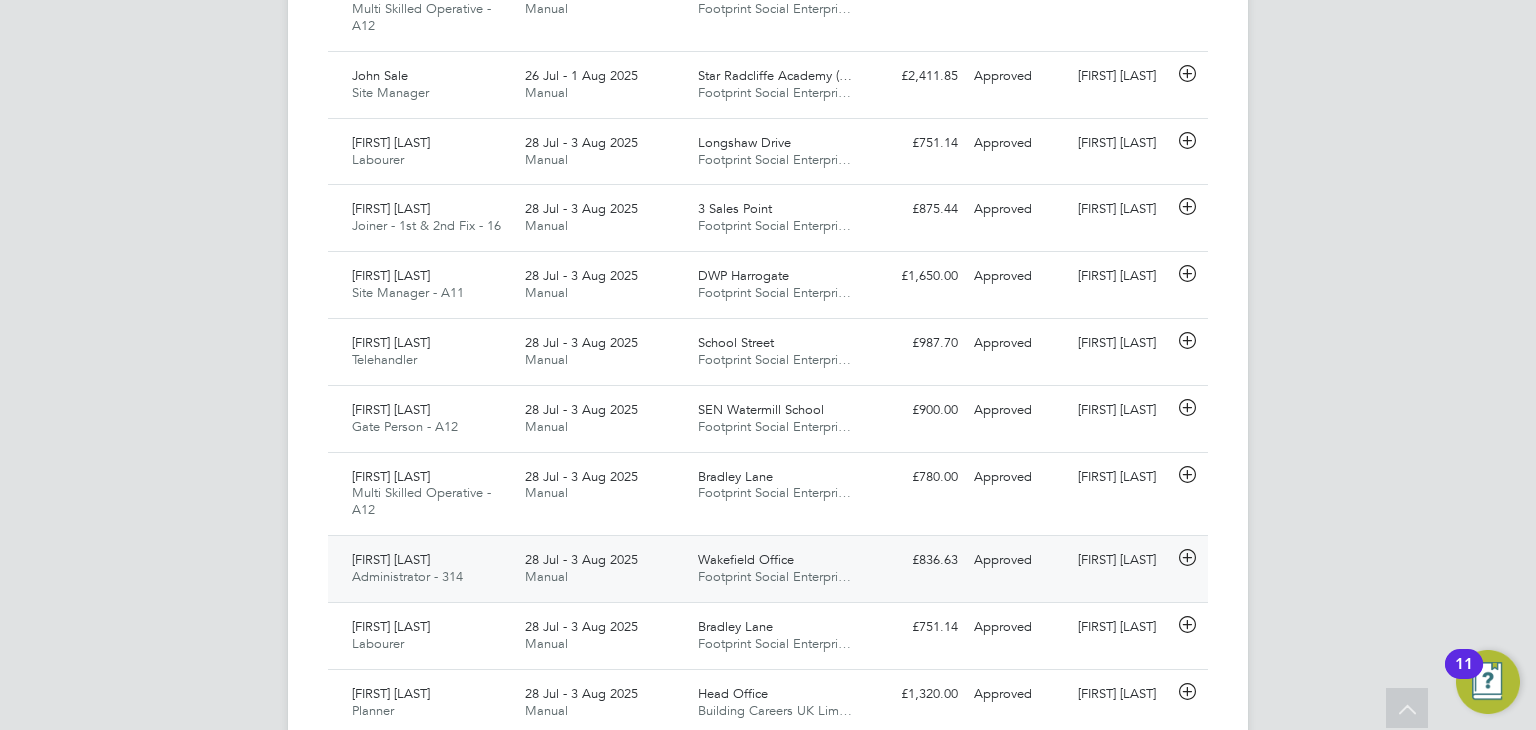 click on "Footprint Social Enterpri…" 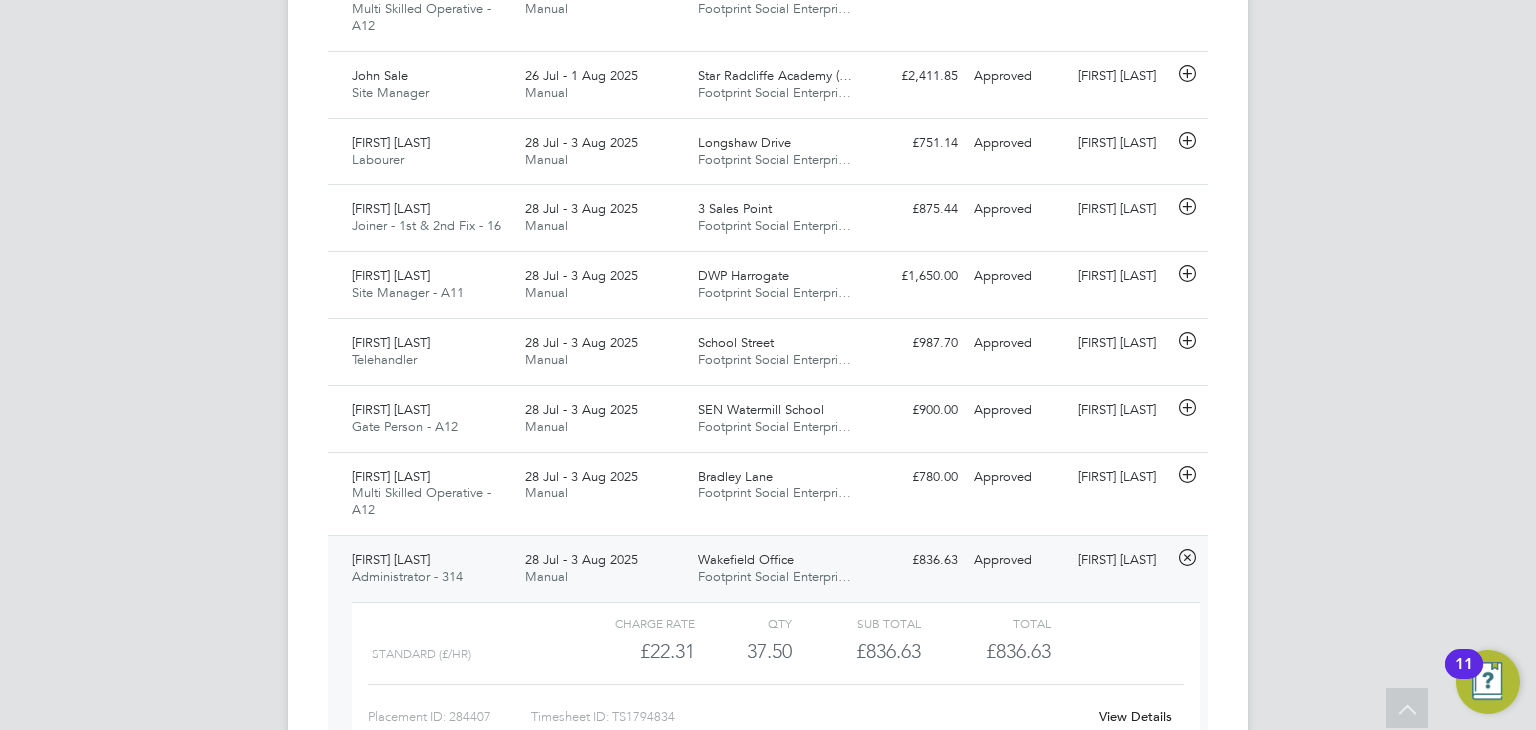 click on "View Details" 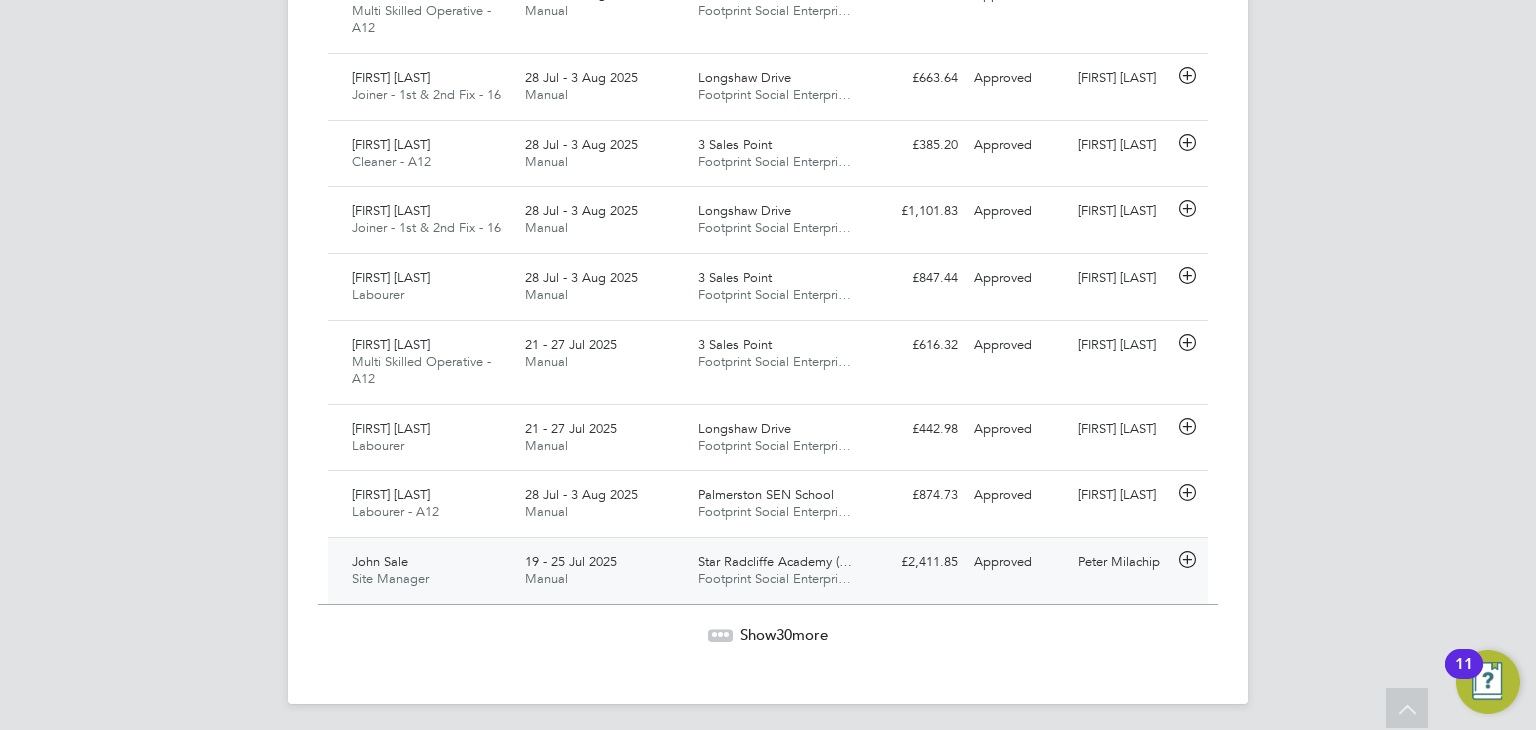 click on "Star Radcliffe Academy (… Footprint Social Enterpri…" 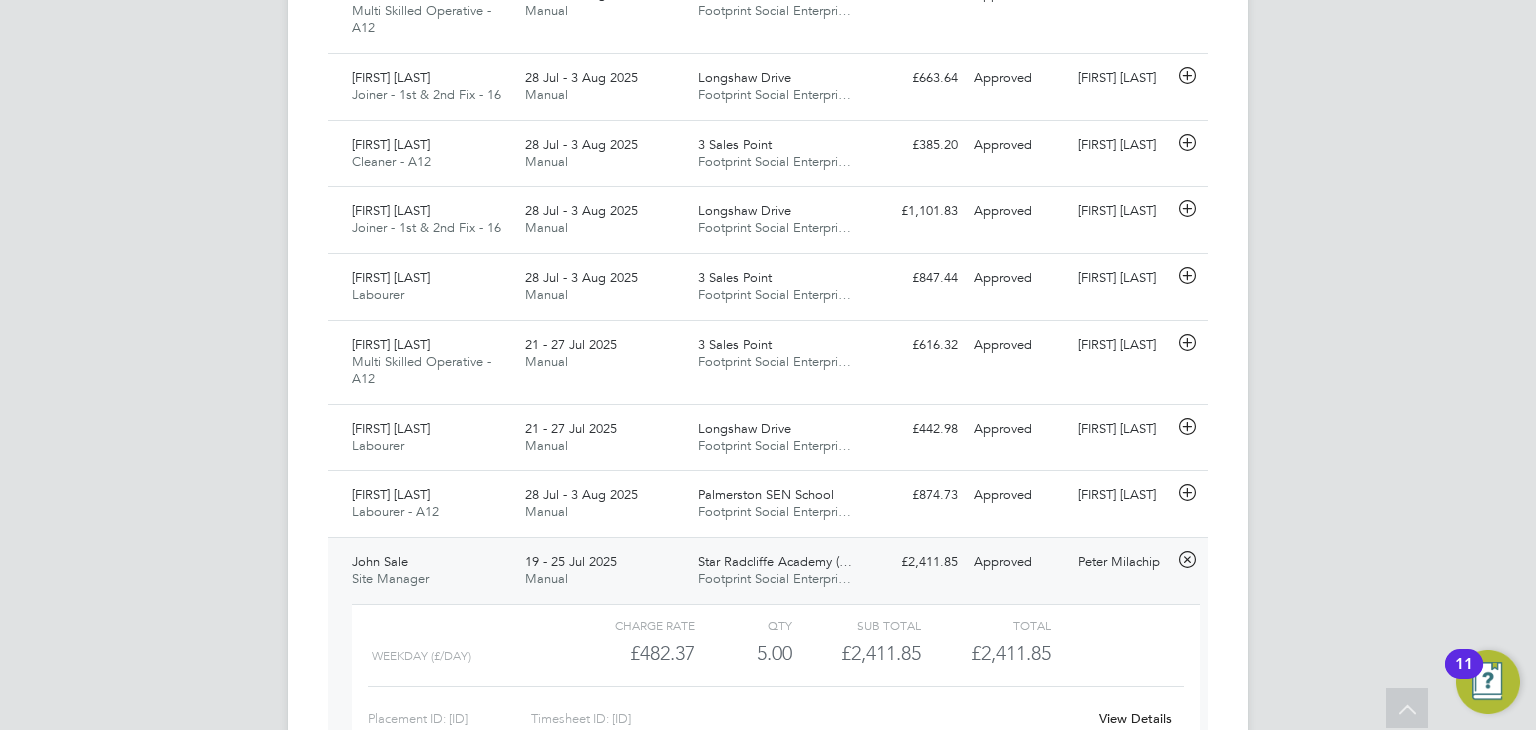 click on "View Details" 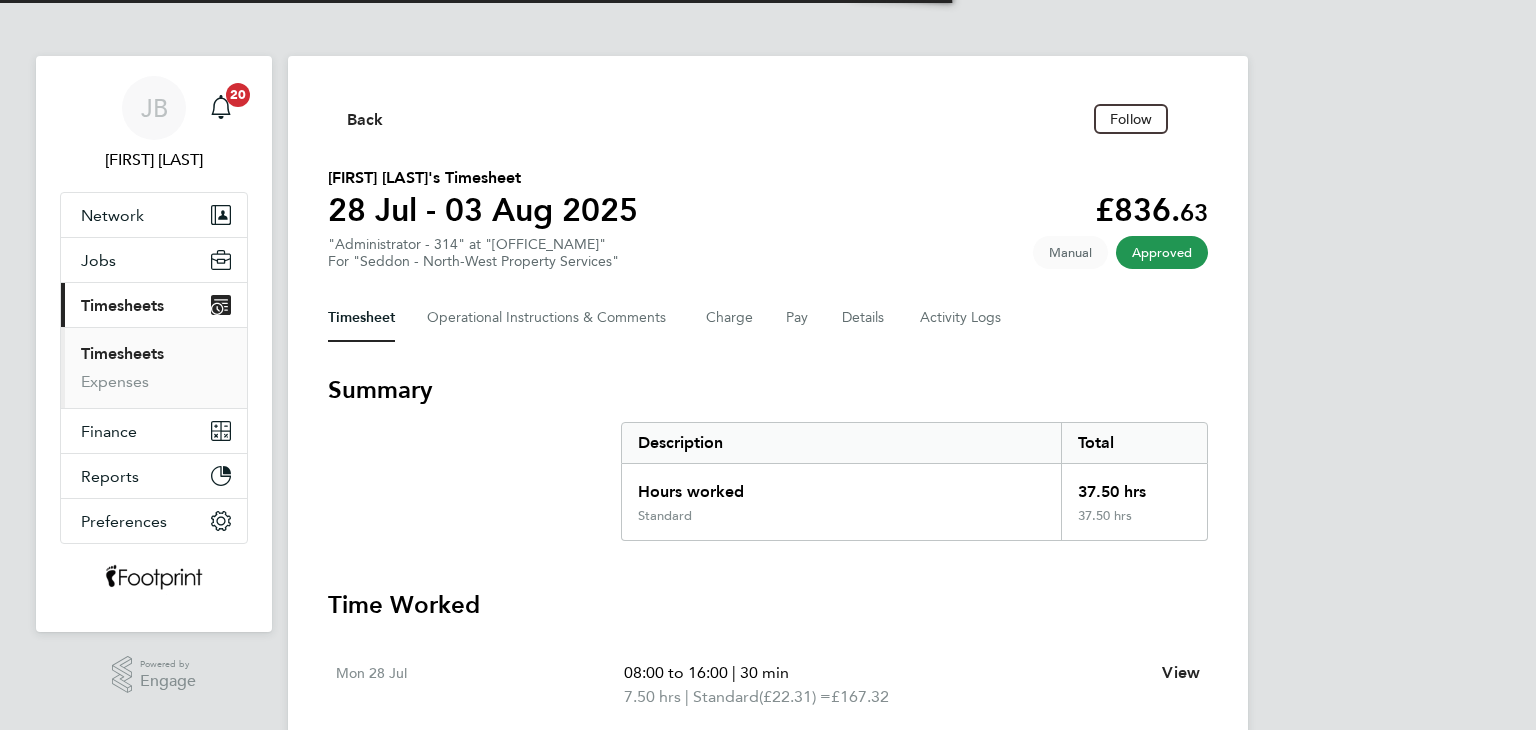 scroll, scrollTop: 0, scrollLeft: 0, axis: both 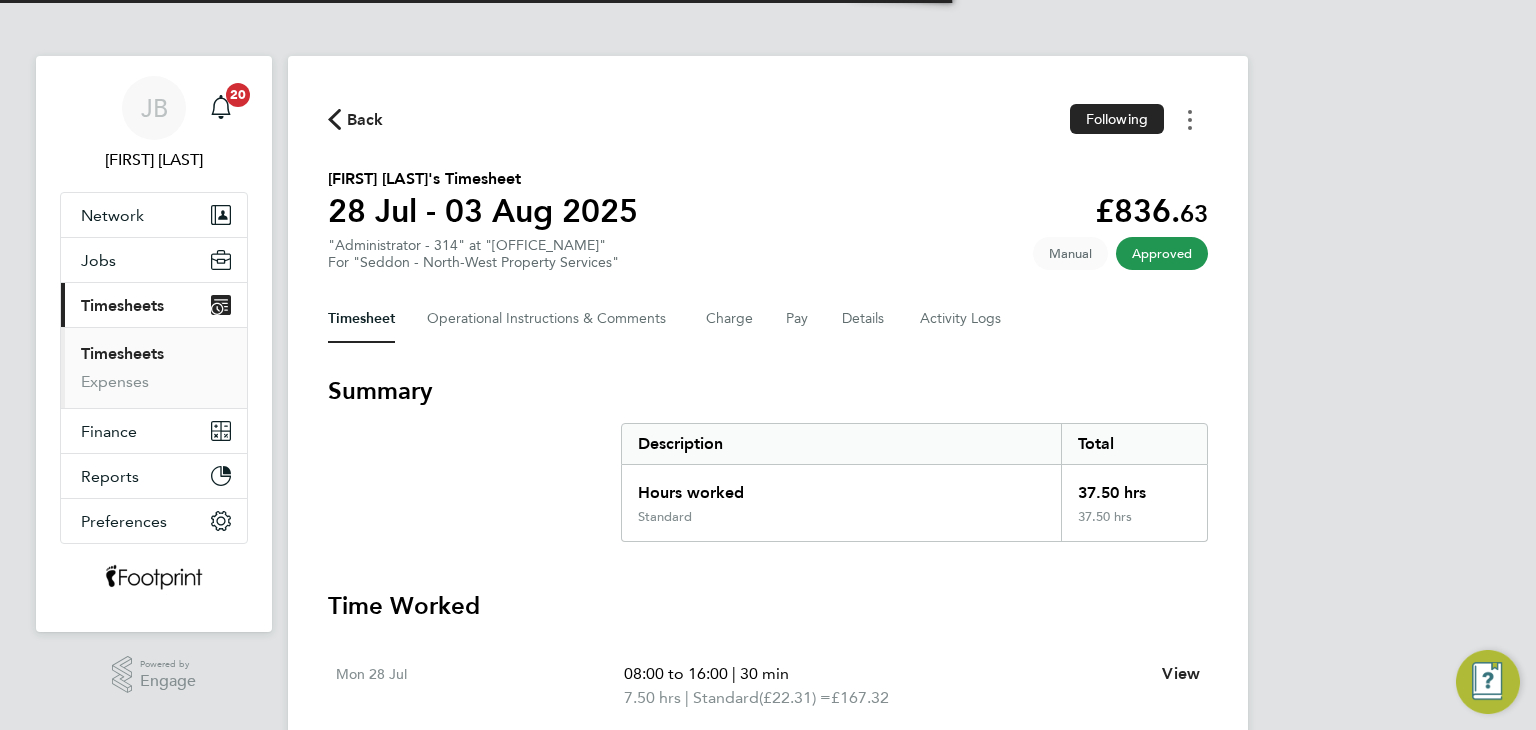click at bounding box center [1190, 119] 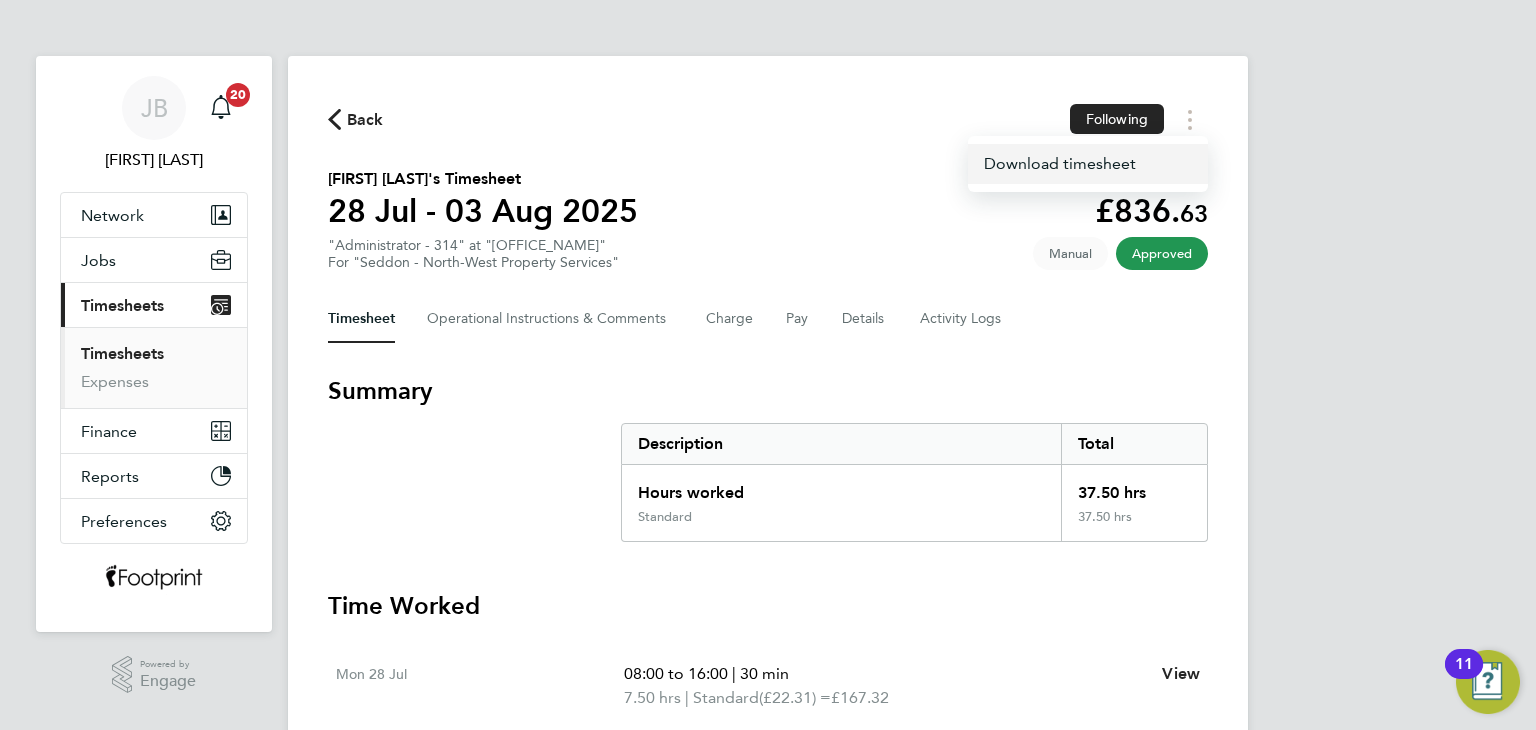 click on "Download timesheet" 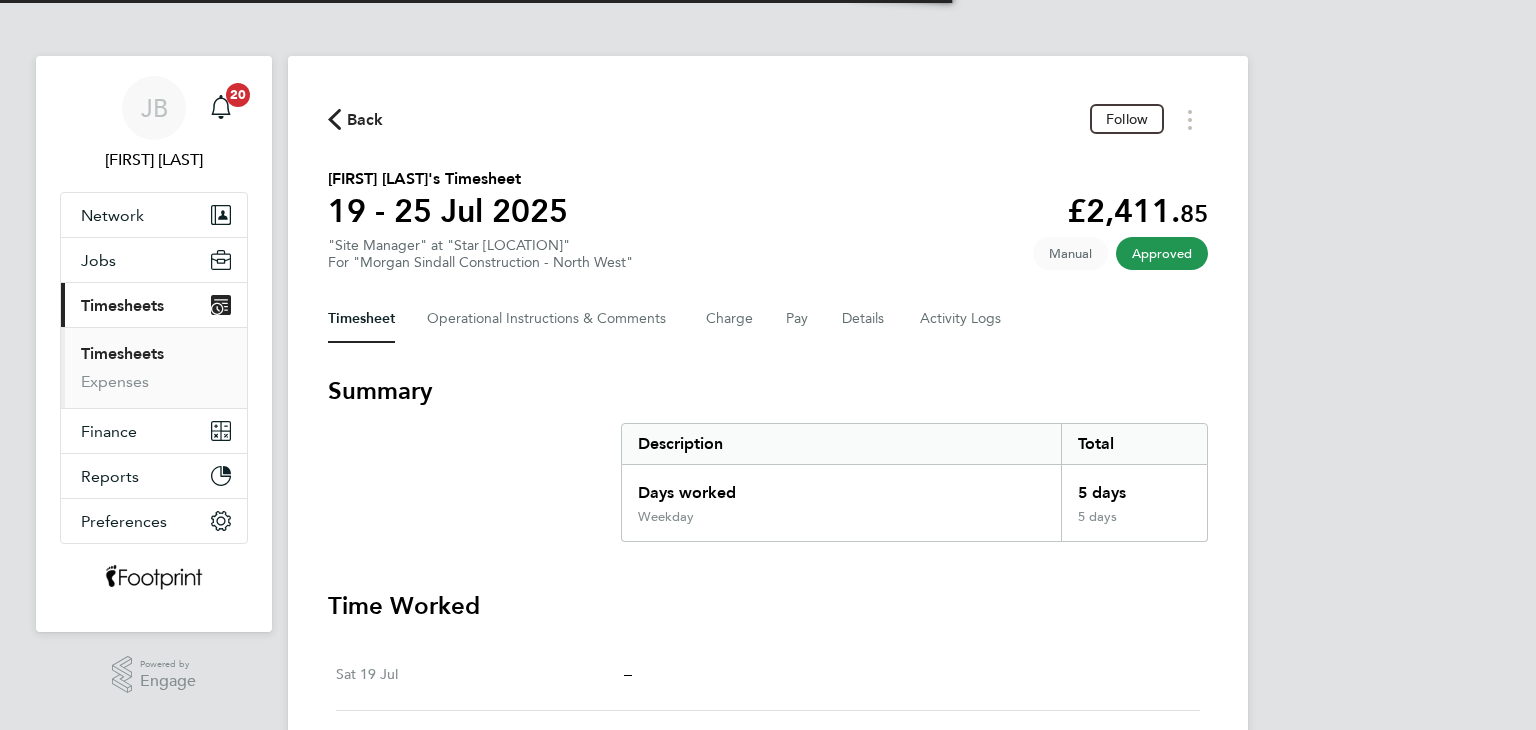 scroll, scrollTop: 0, scrollLeft: 0, axis: both 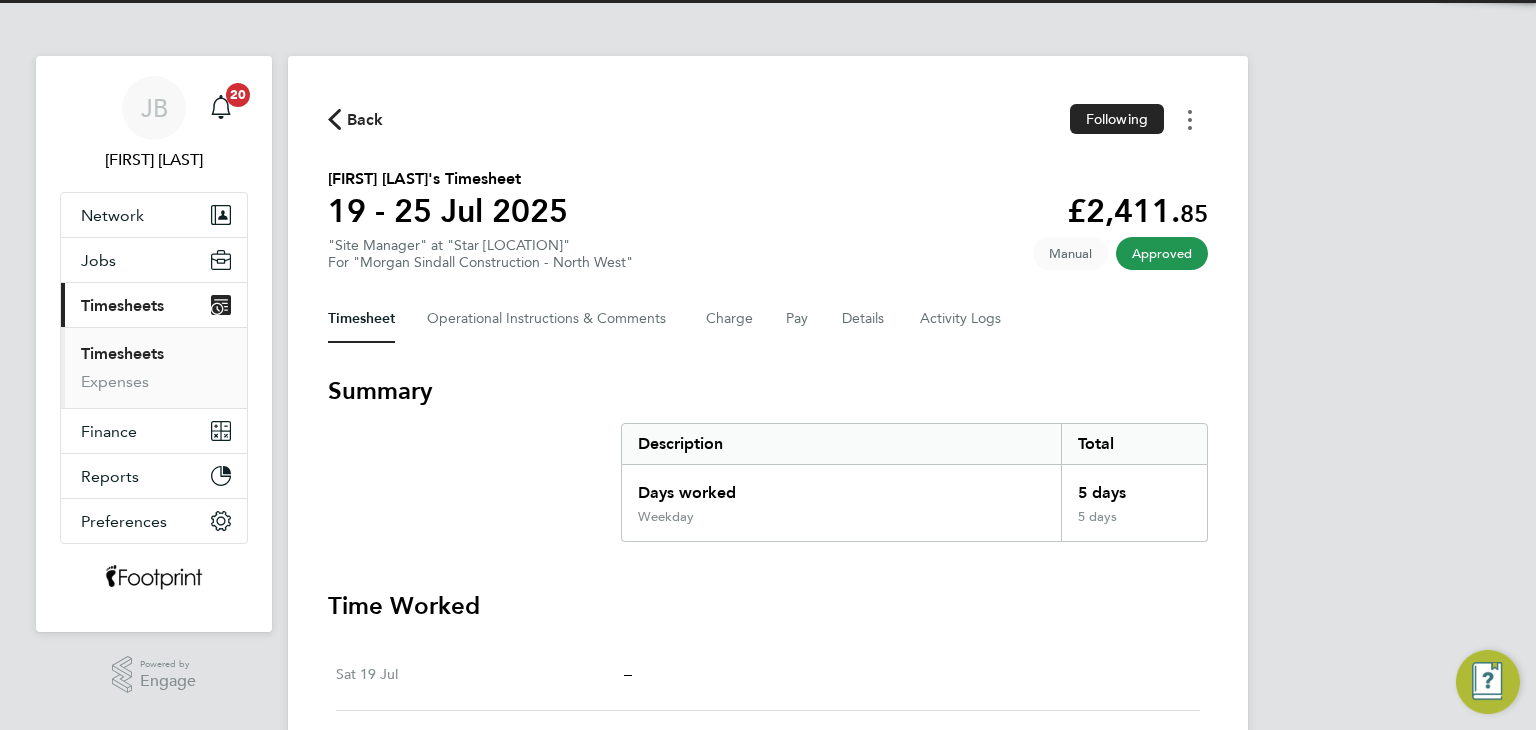 click at bounding box center [1190, 119] 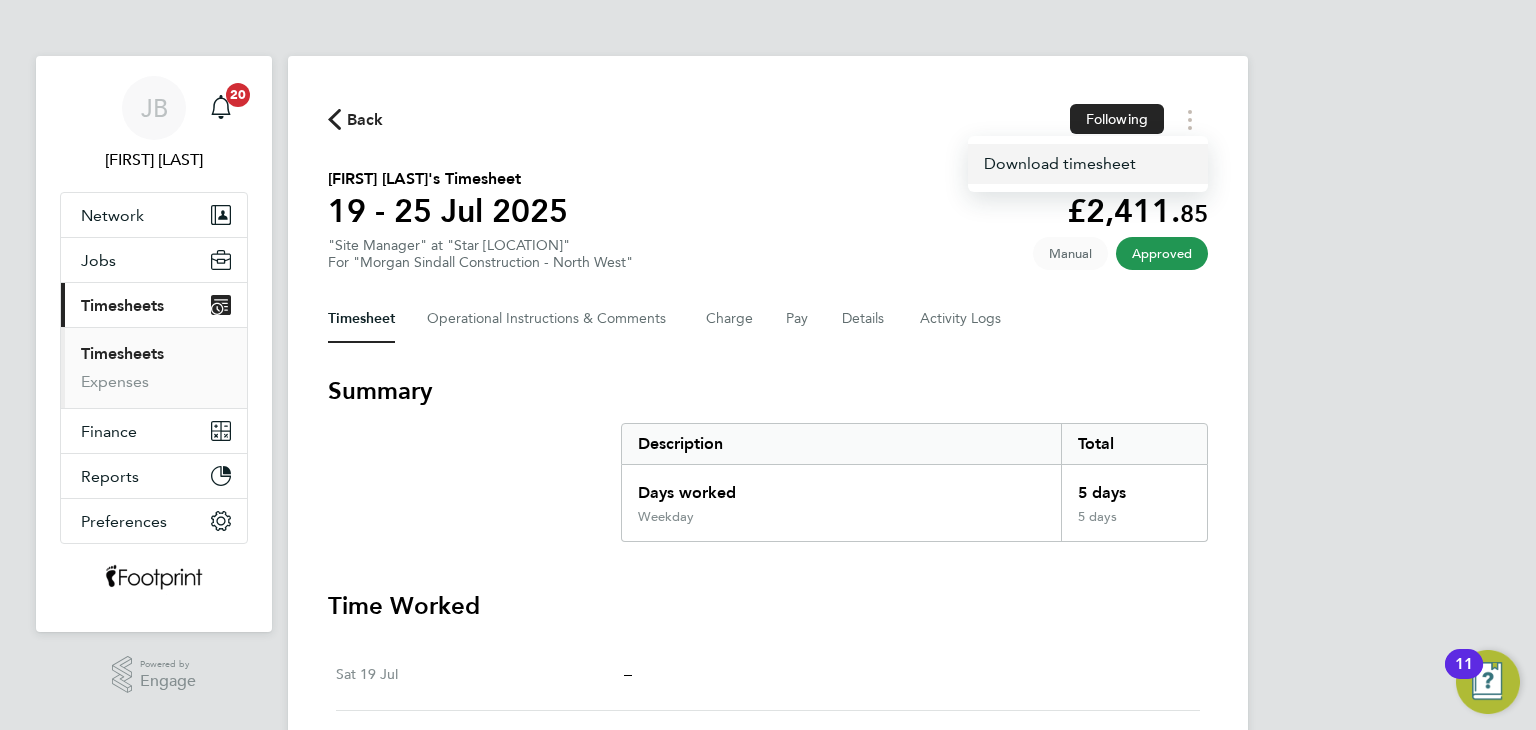 click on "Download timesheet" 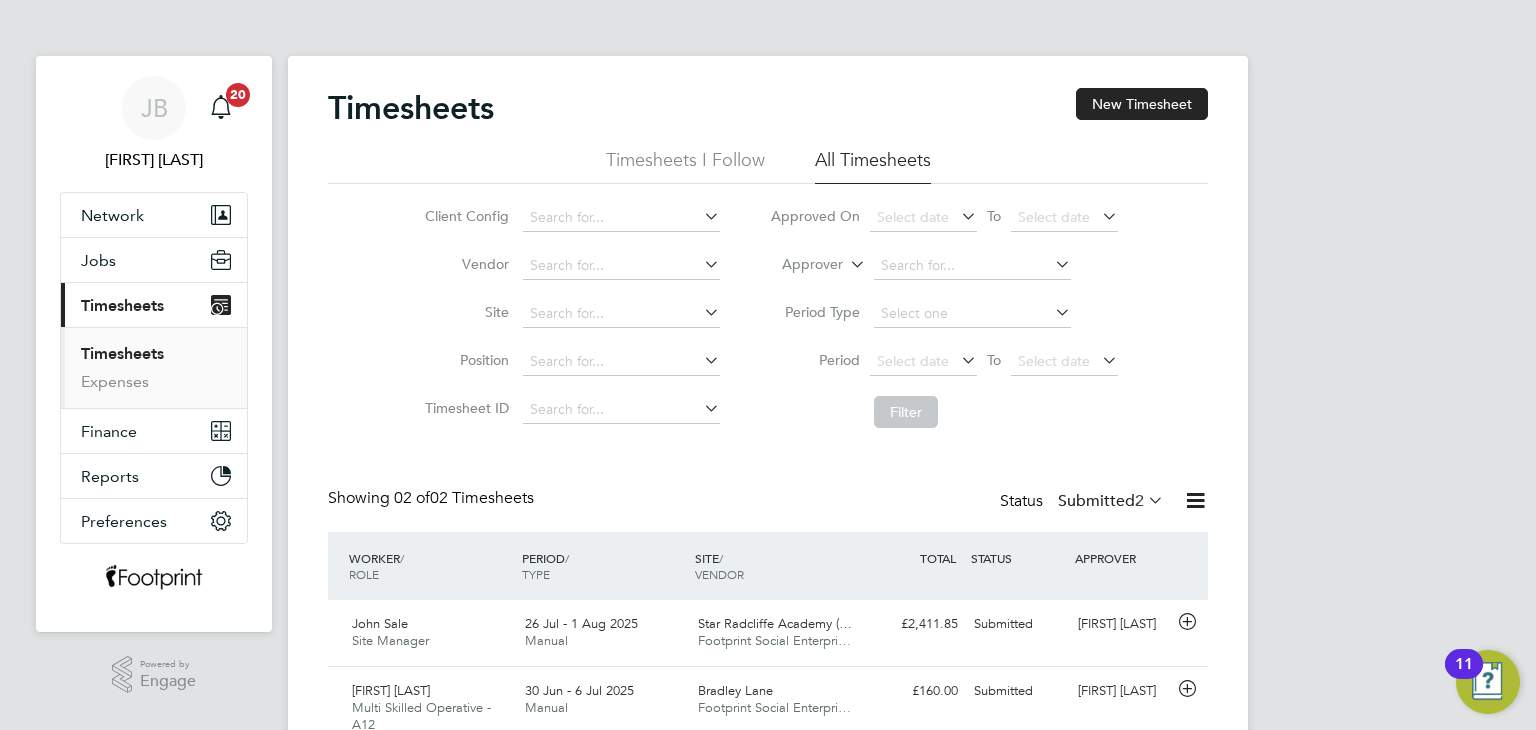 scroll, scrollTop: 0, scrollLeft: 0, axis: both 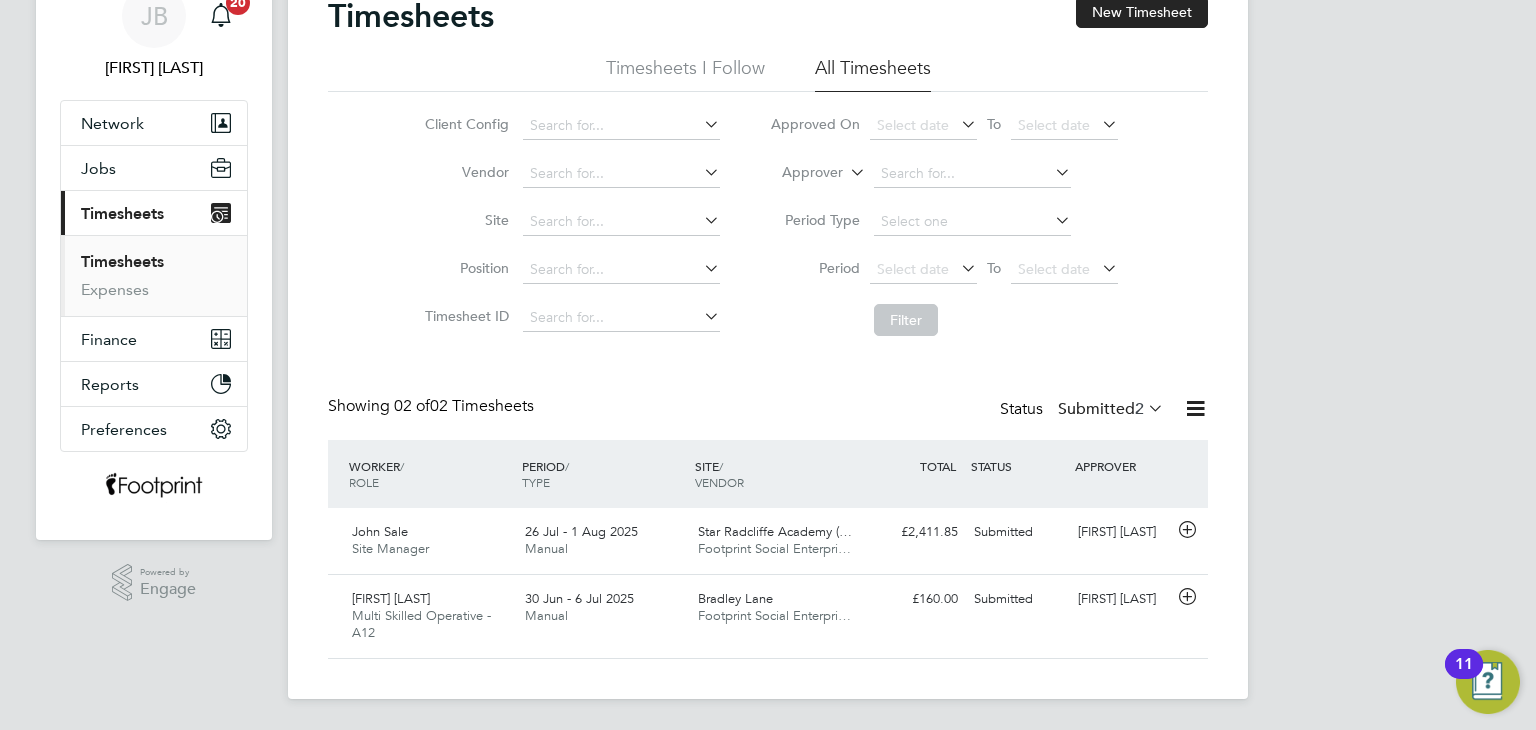 click on "Submitted  2" 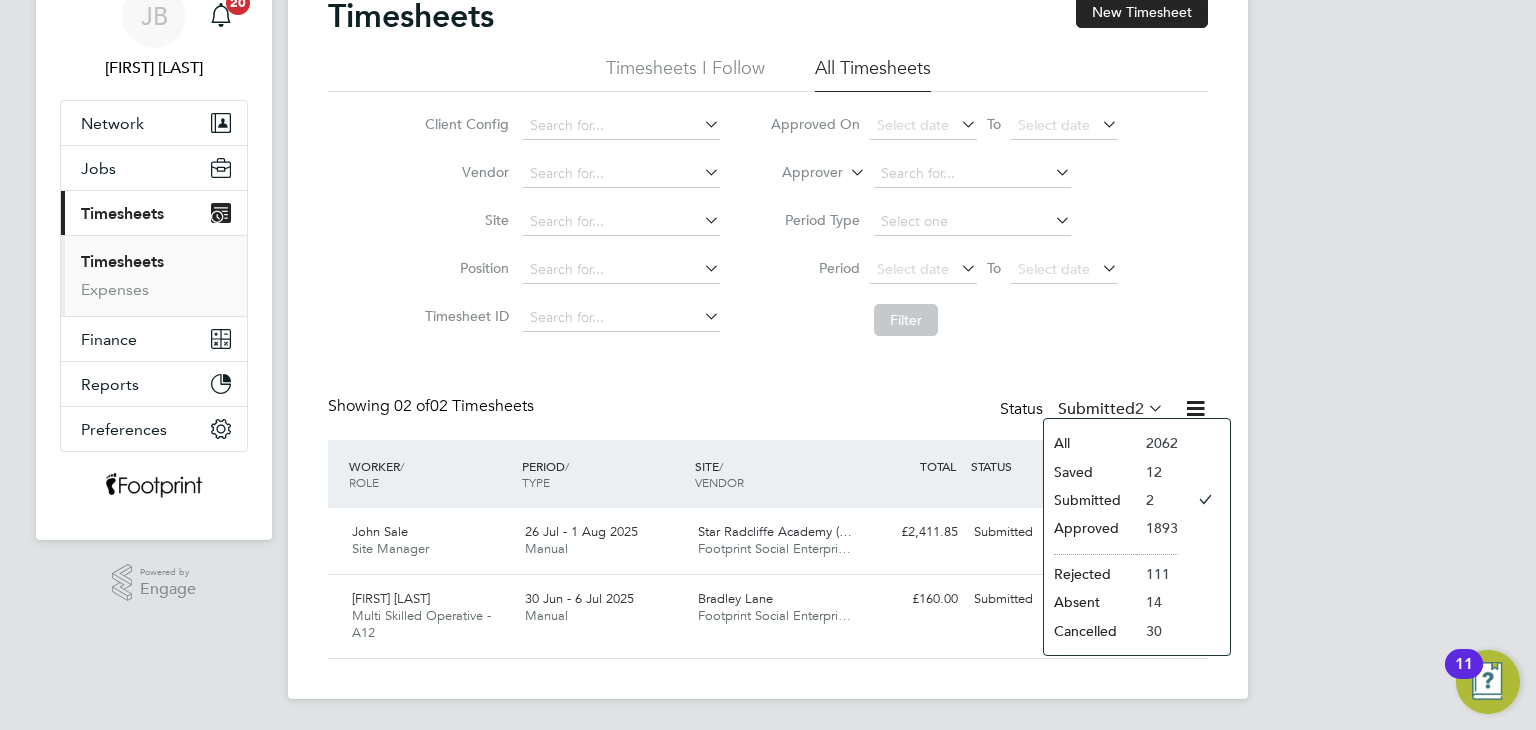 click on "Approved" 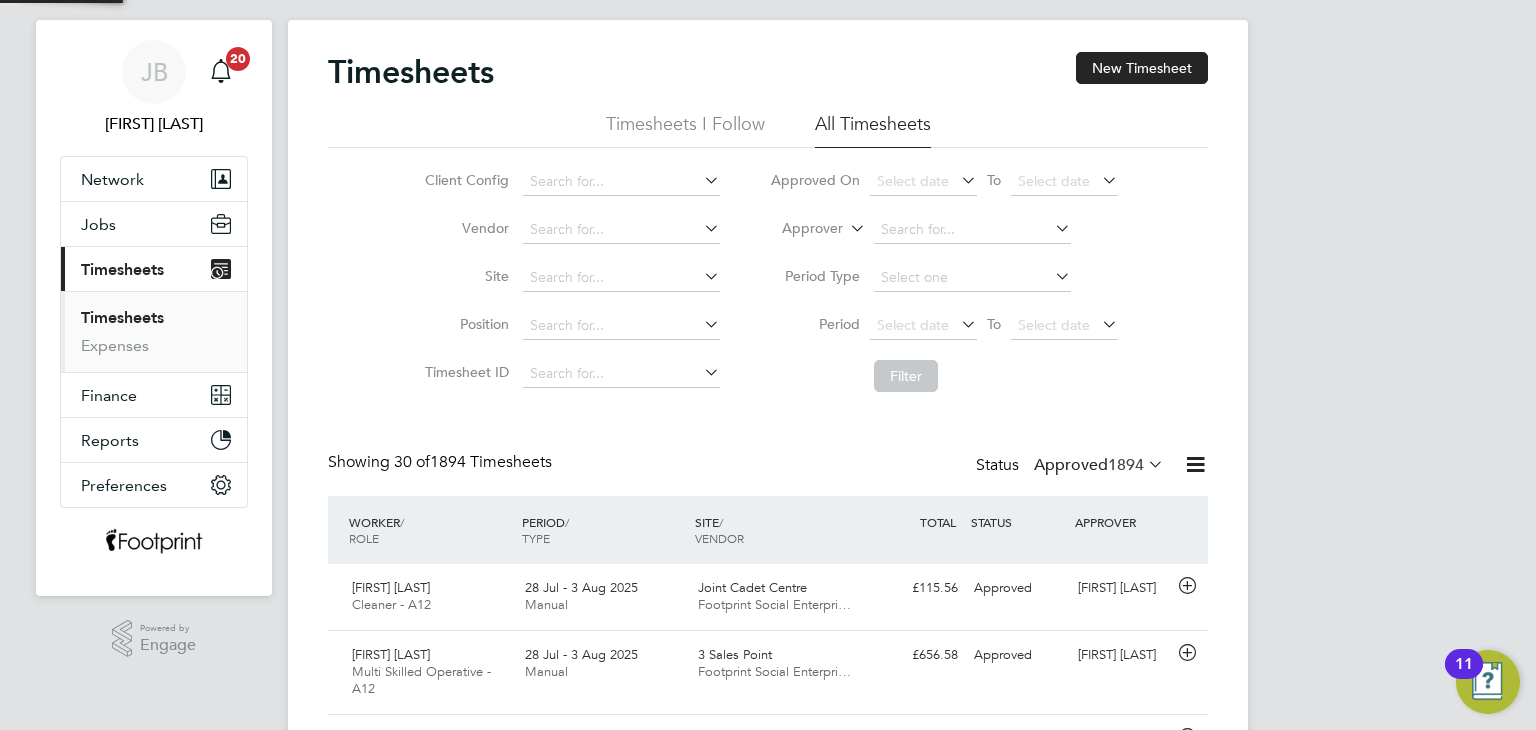 scroll, scrollTop: 292, scrollLeft: 0, axis: vertical 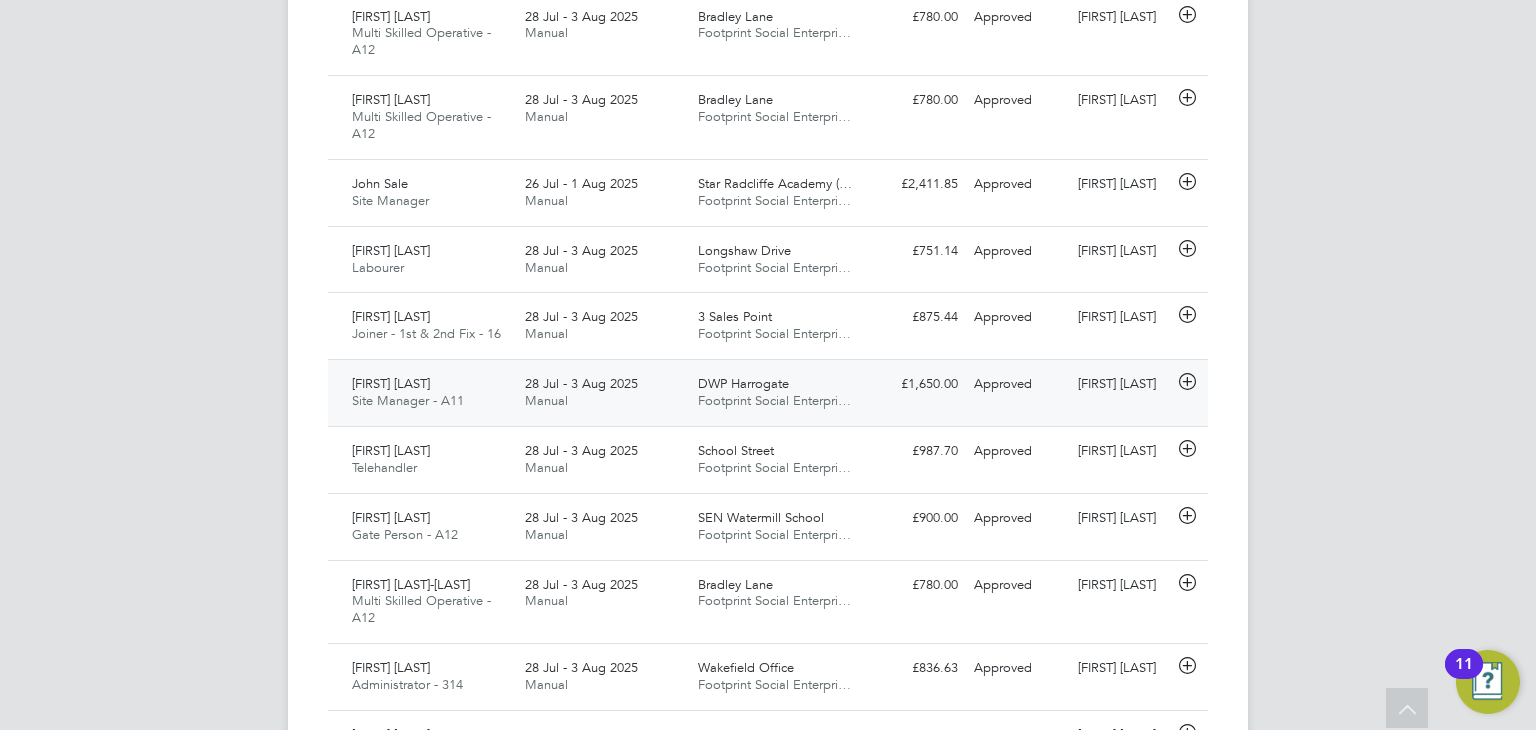 click on "Stuart Ferridge Site Manager - A11   28 Jul - 3 Aug 2025" 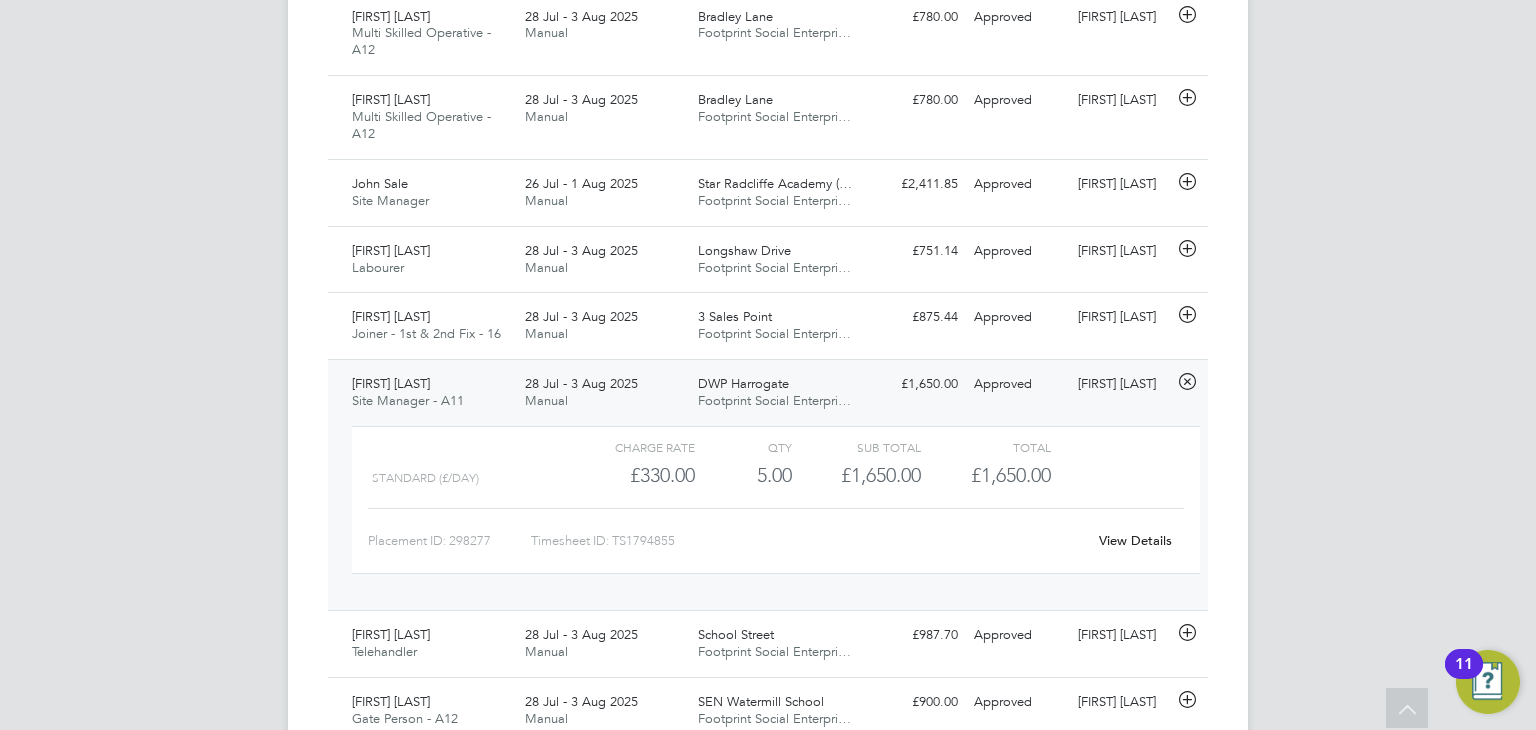click on "View Details" 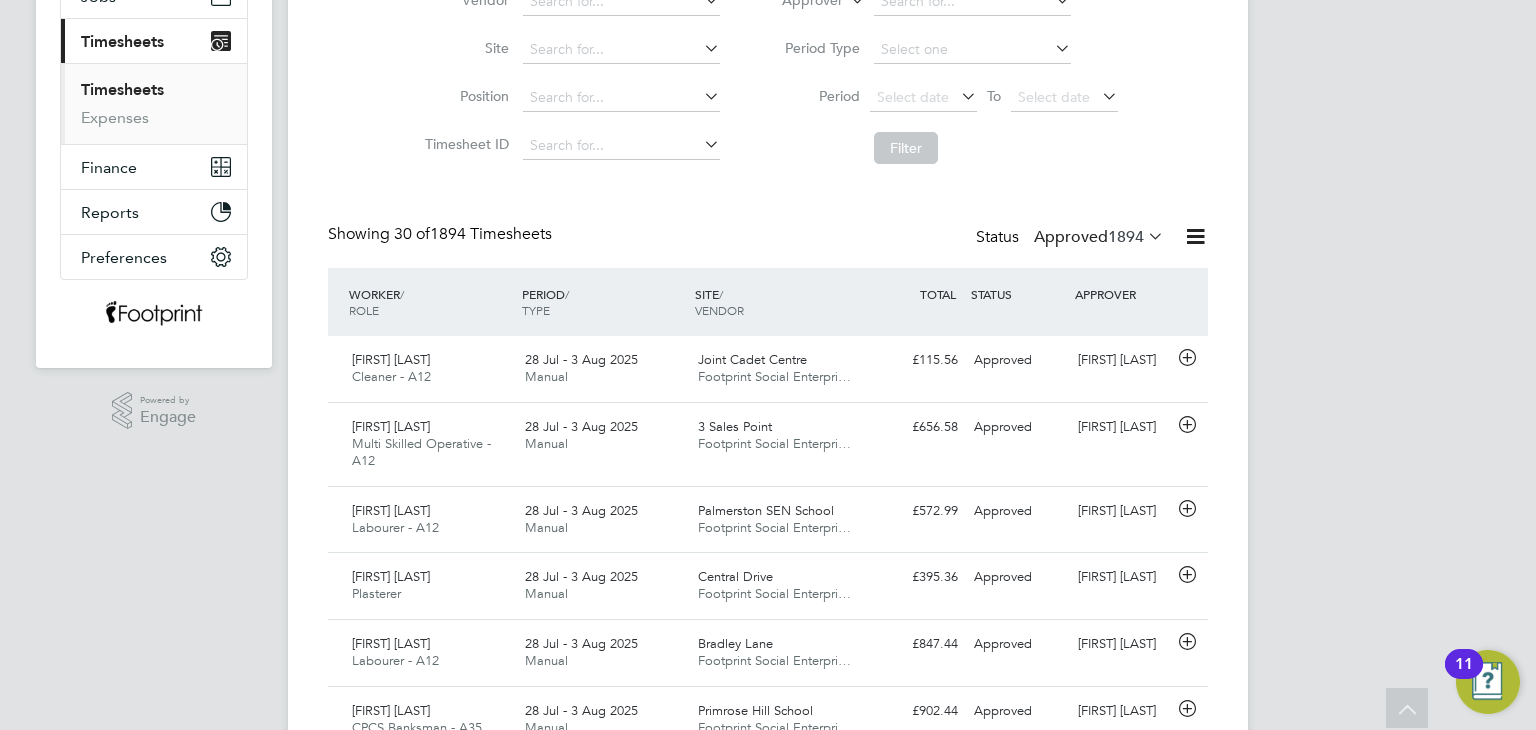 scroll, scrollTop: 0, scrollLeft: 0, axis: both 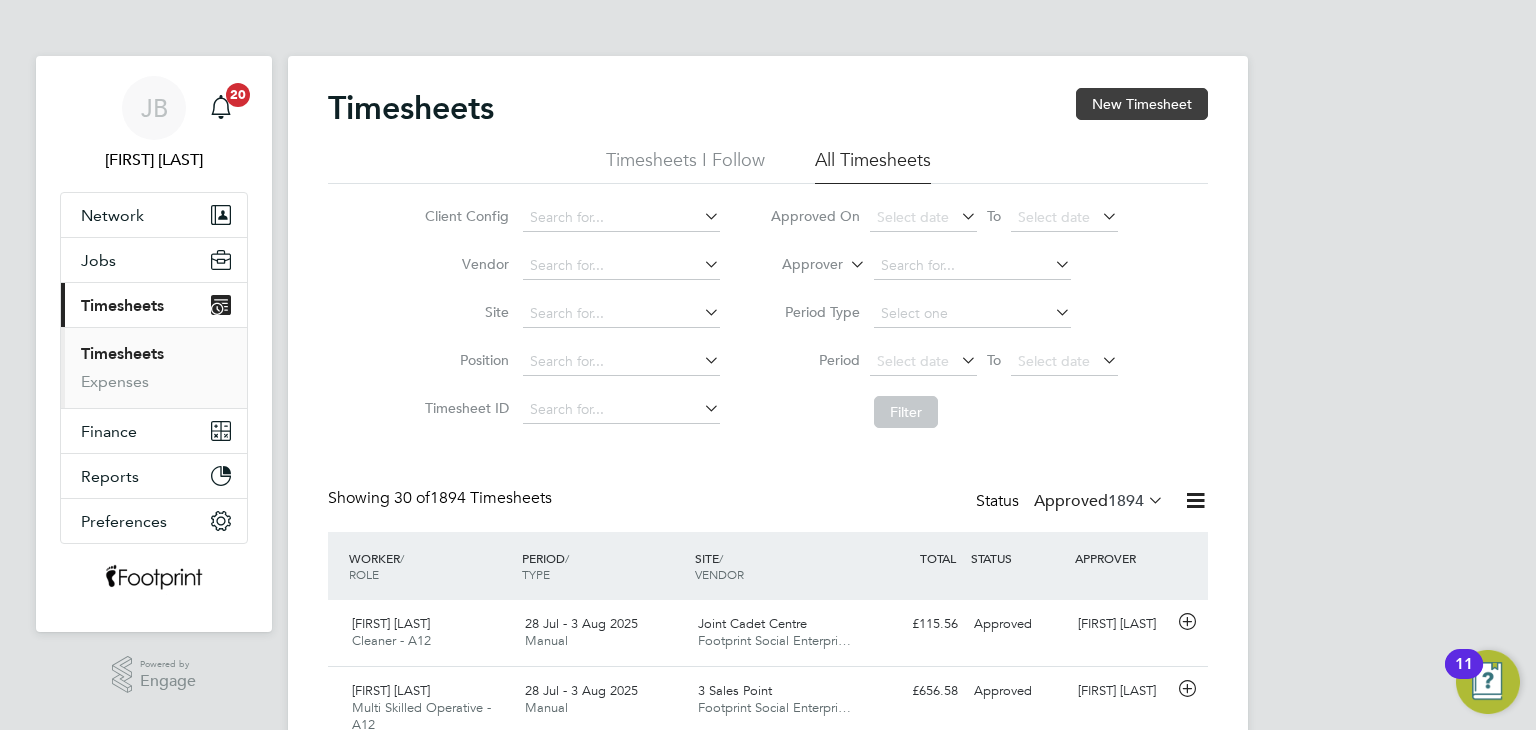 click on "New Timesheet" 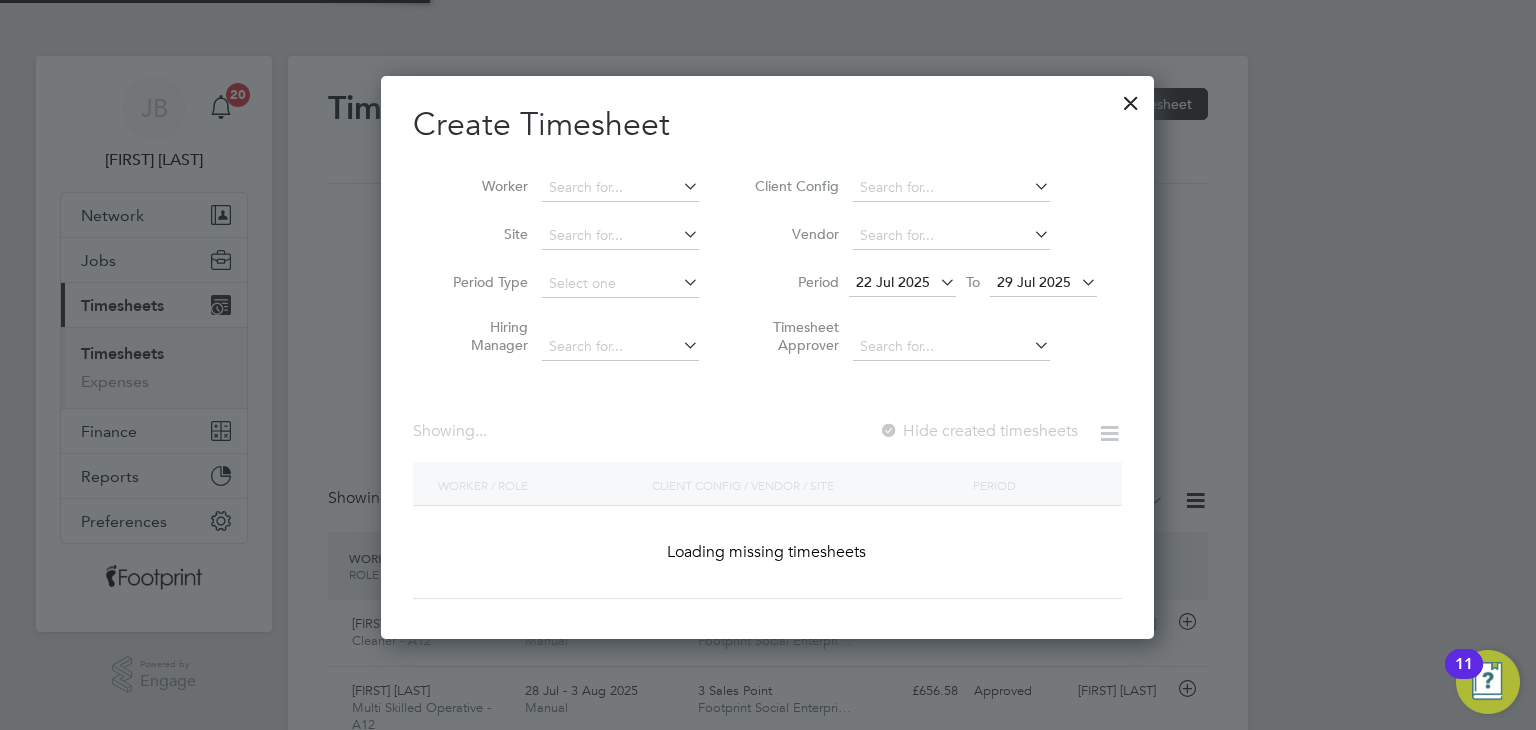 scroll, scrollTop: 10, scrollLeft: 10, axis: both 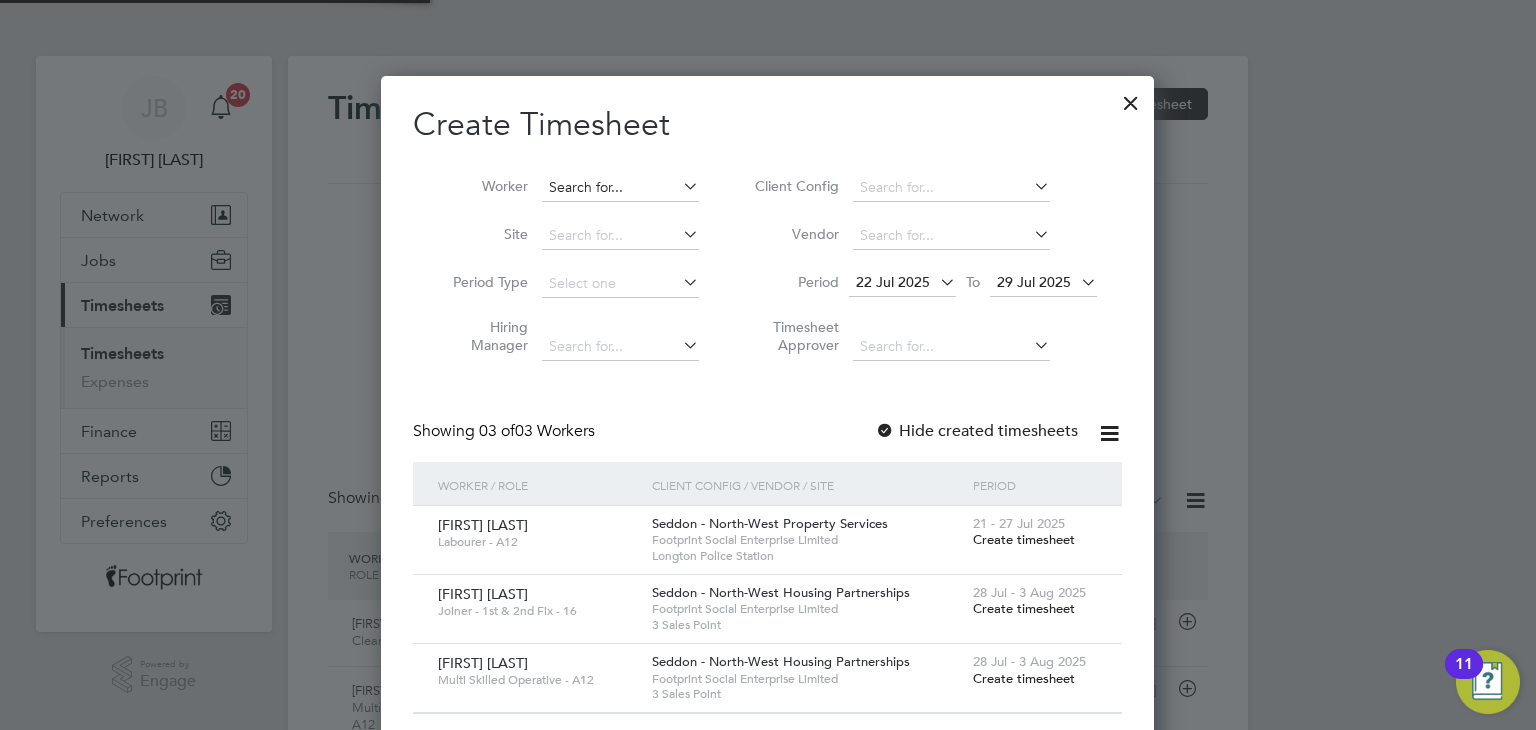 click at bounding box center (620, 188) 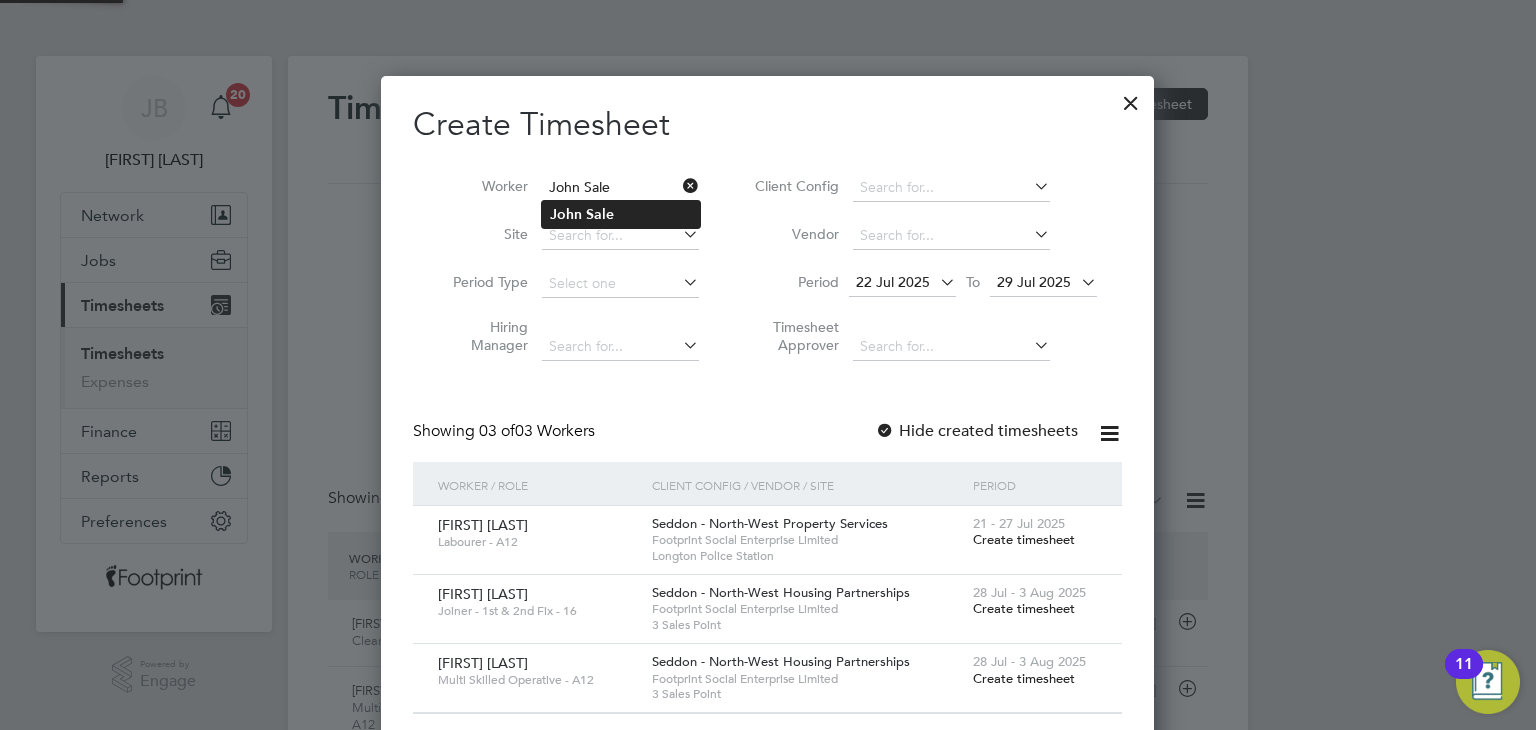 type on "John Sale" 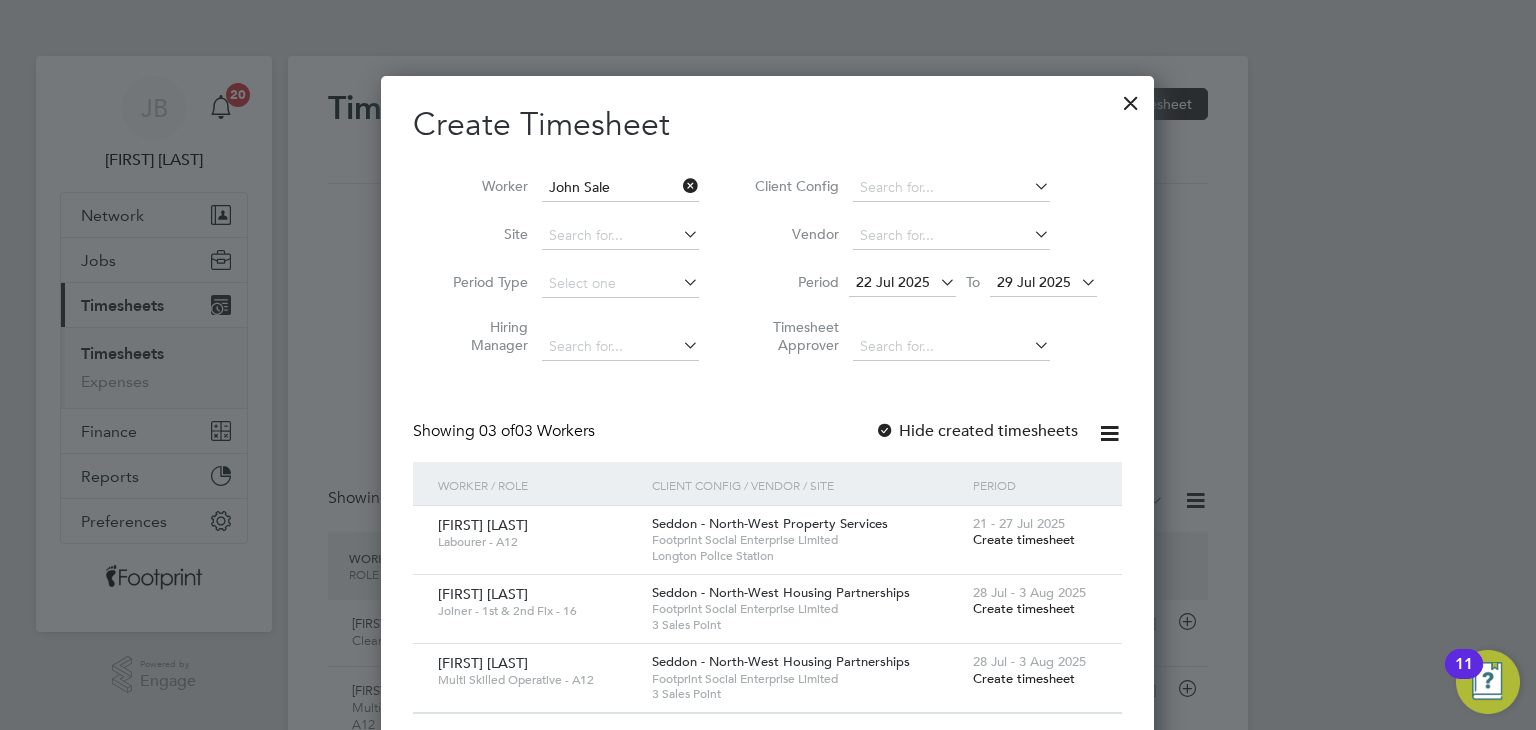 click on "John   Sale" 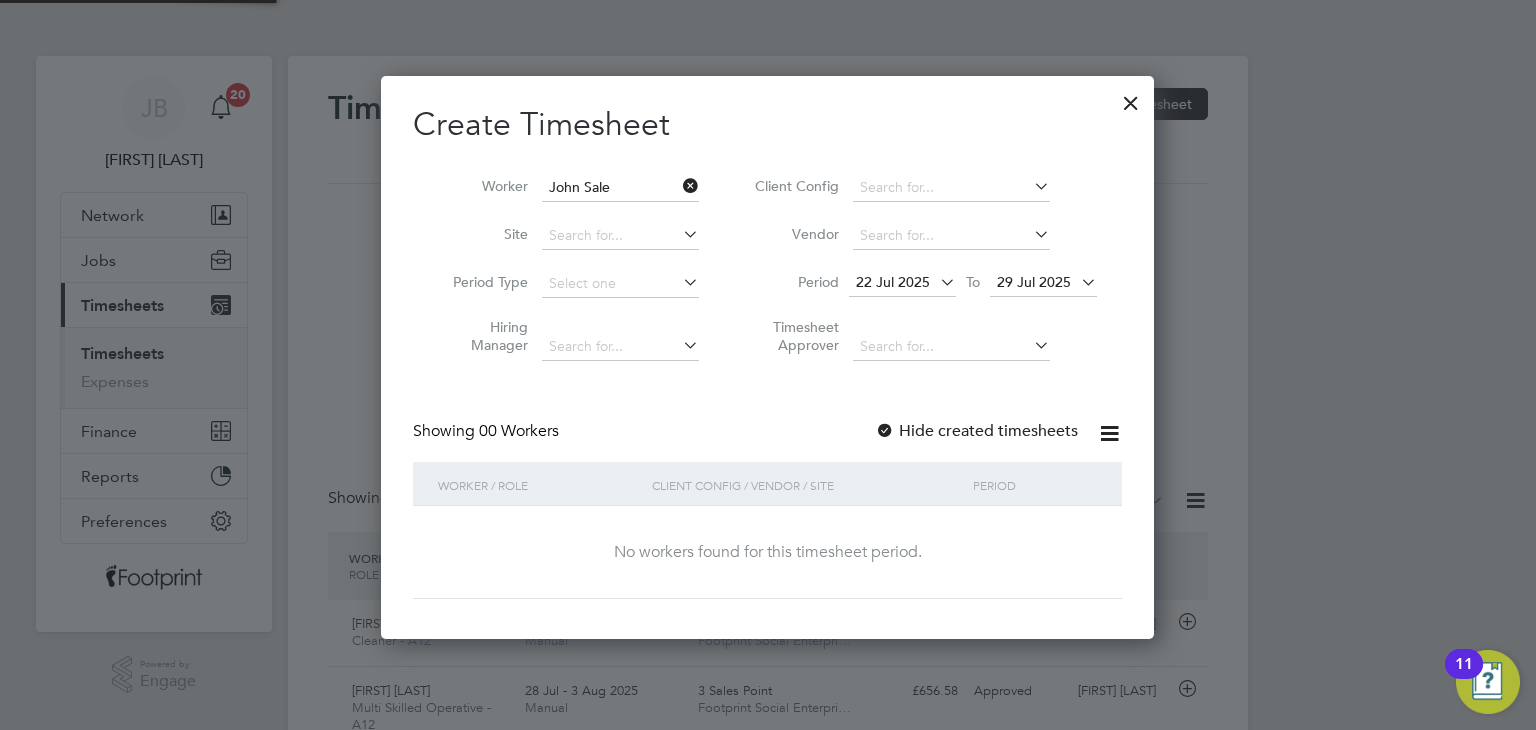 scroll, scrollTop: 10, scrollLeft: 10, axis: both 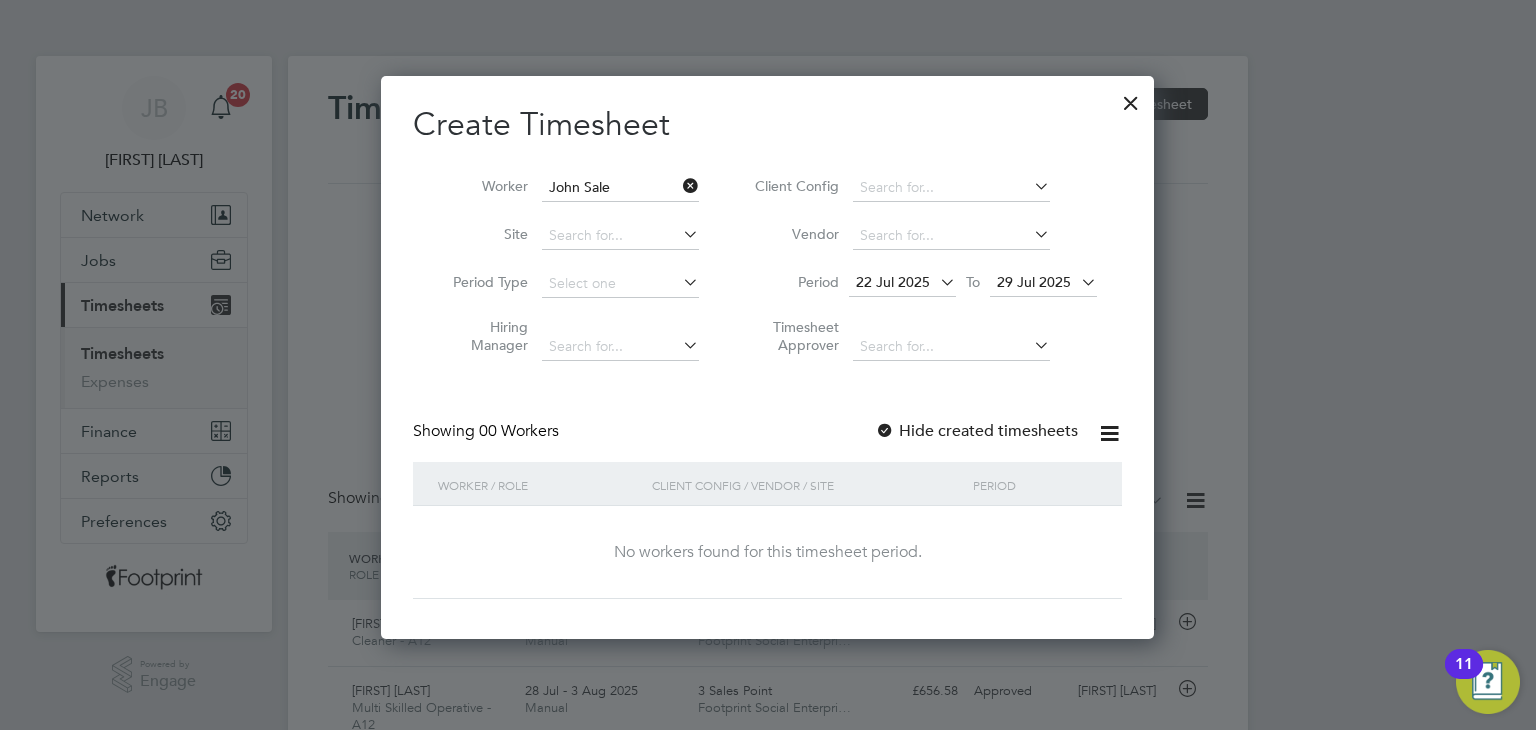 click on "Hide created timesheets" at bounding box center (976, 431) 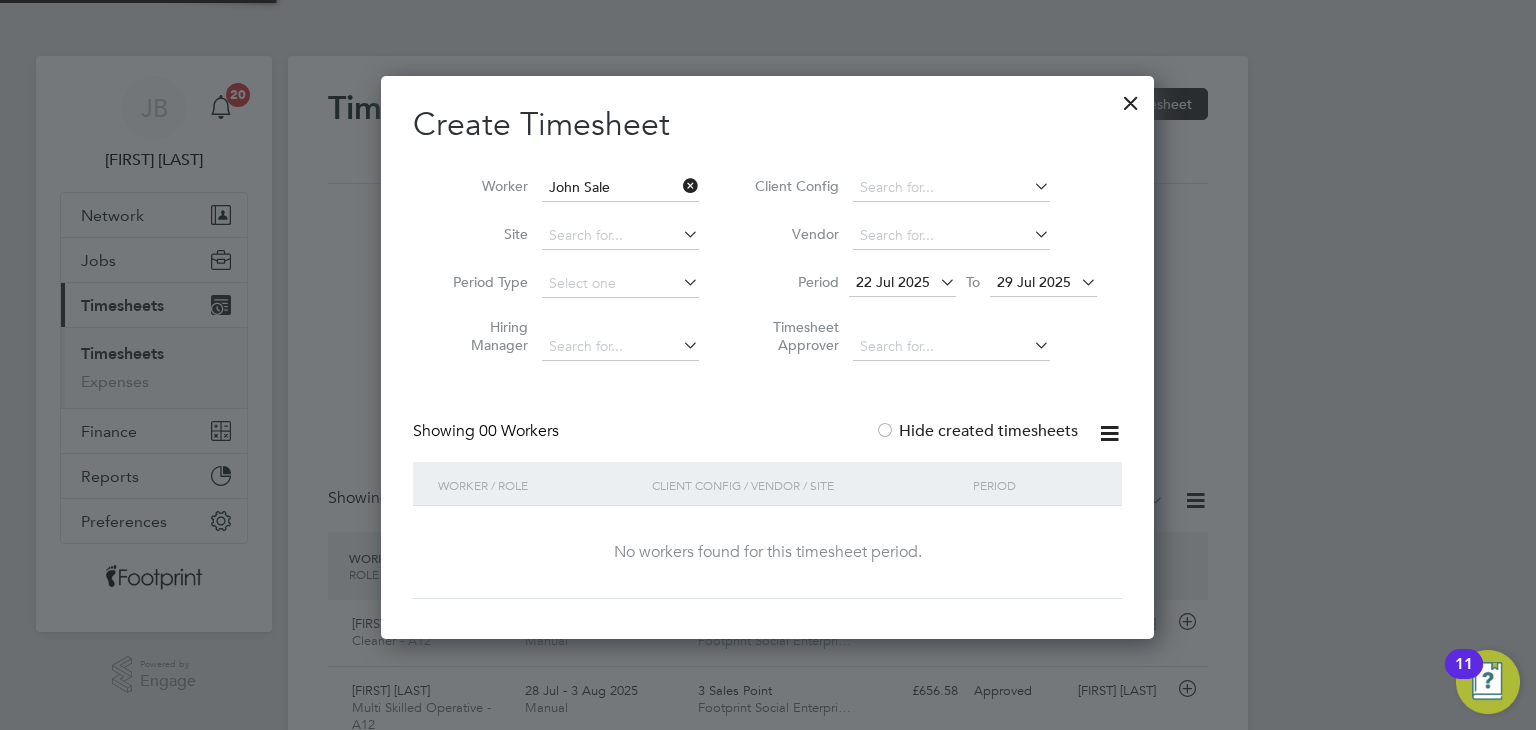 scroll, scrollTop: 10, scrollLeft: 10, axis: both 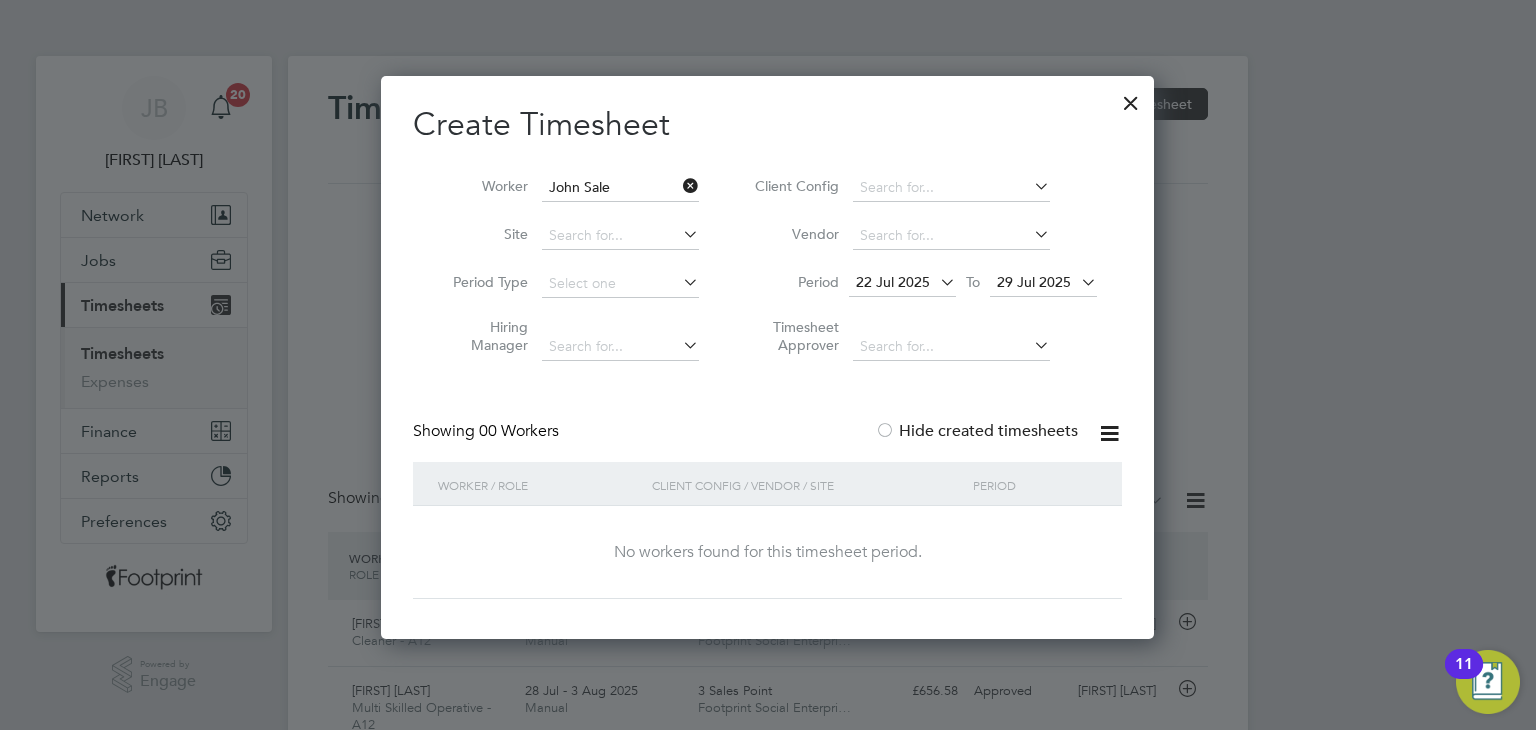 click on "29 Jul 2025" at bounding box center [1034, 282] 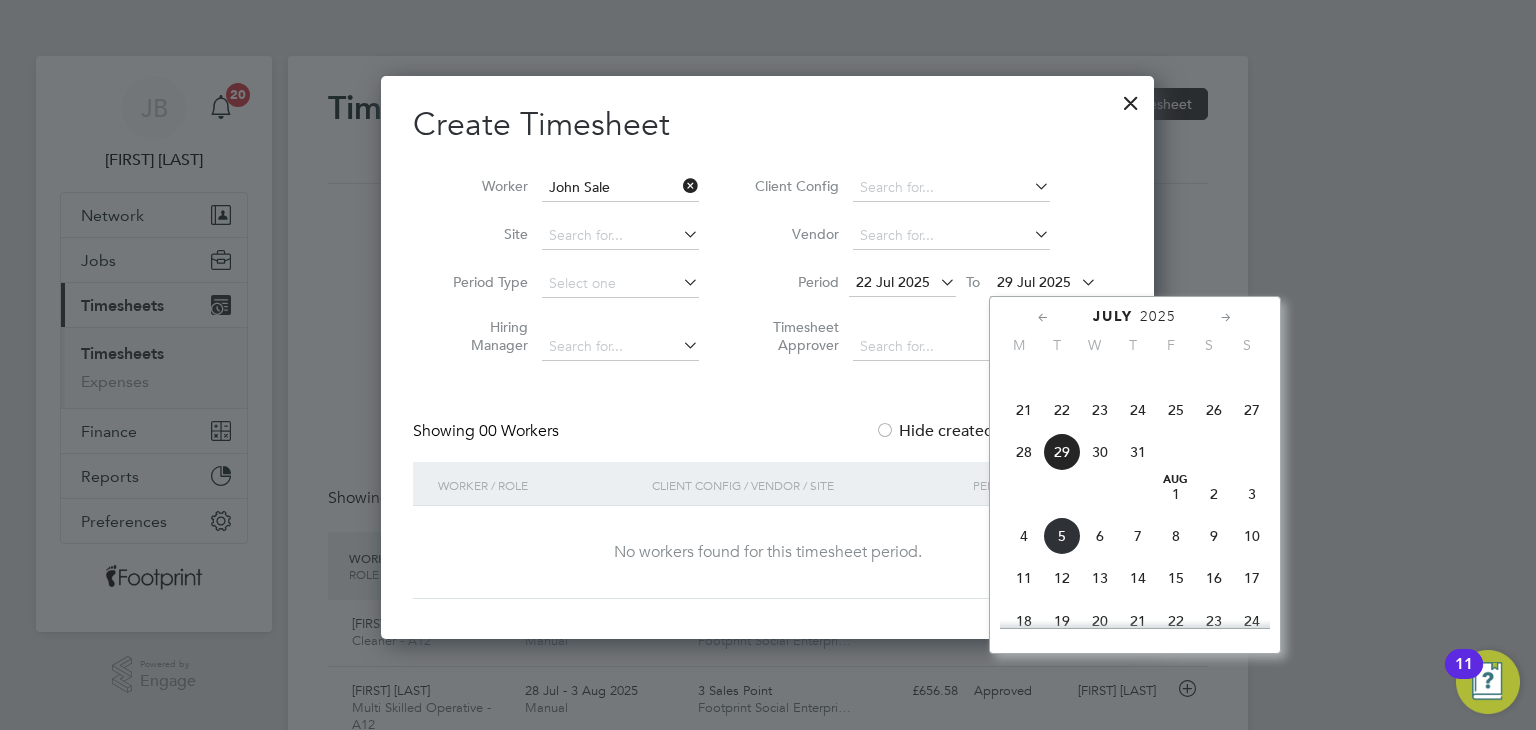 click on "30" 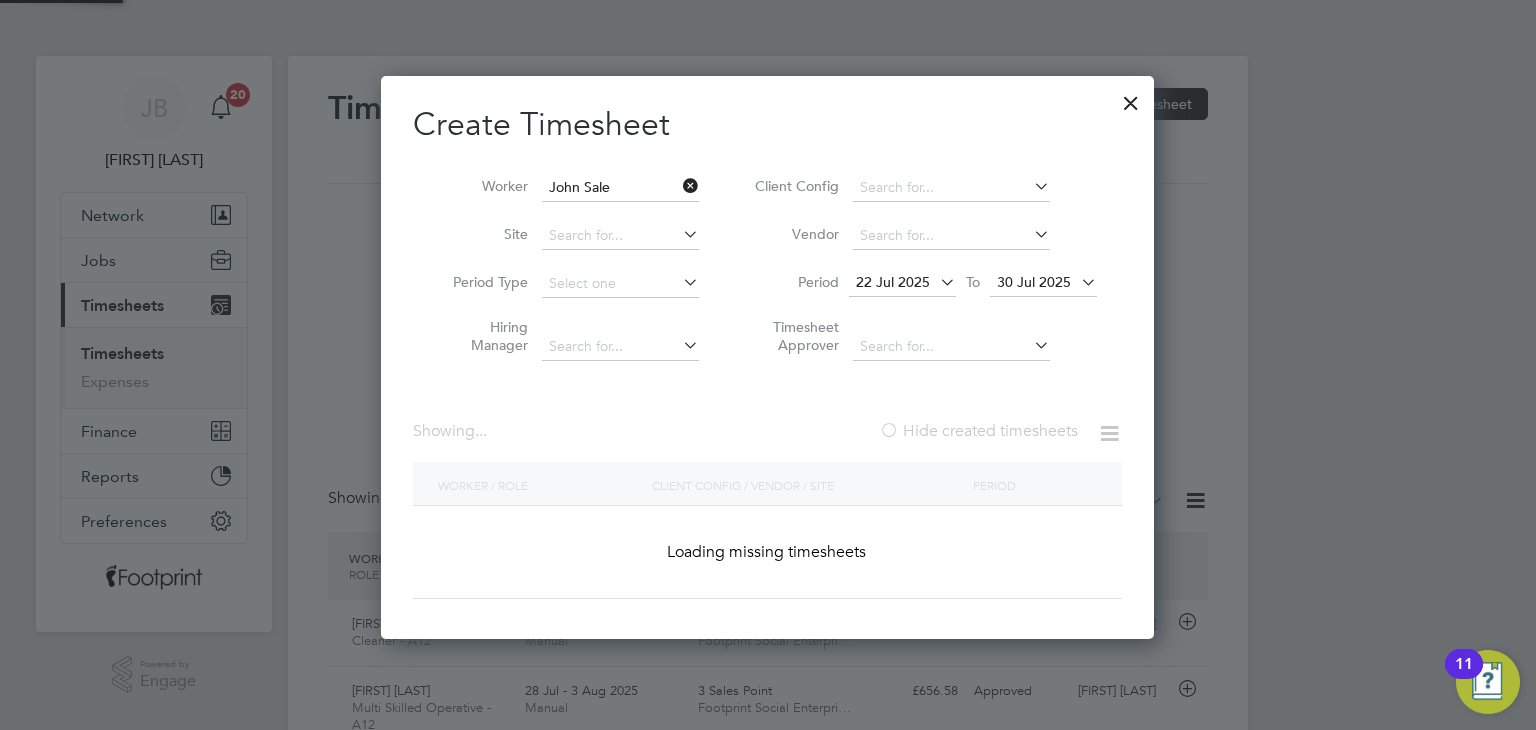 scroll, scrollTop: 10, scrollLeft: 10, axis: both 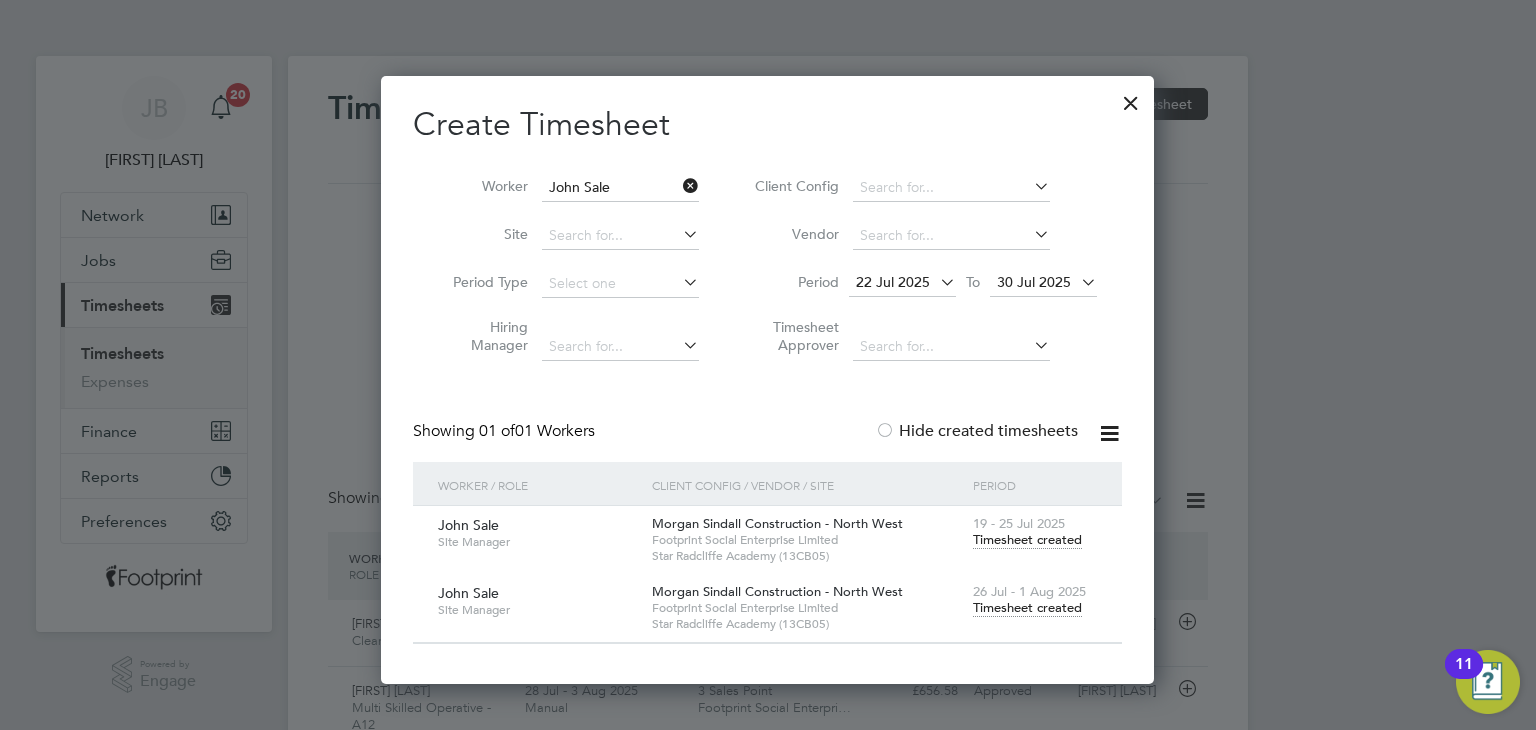 click on "Timesheet created" at bounding box center (1027, 608) 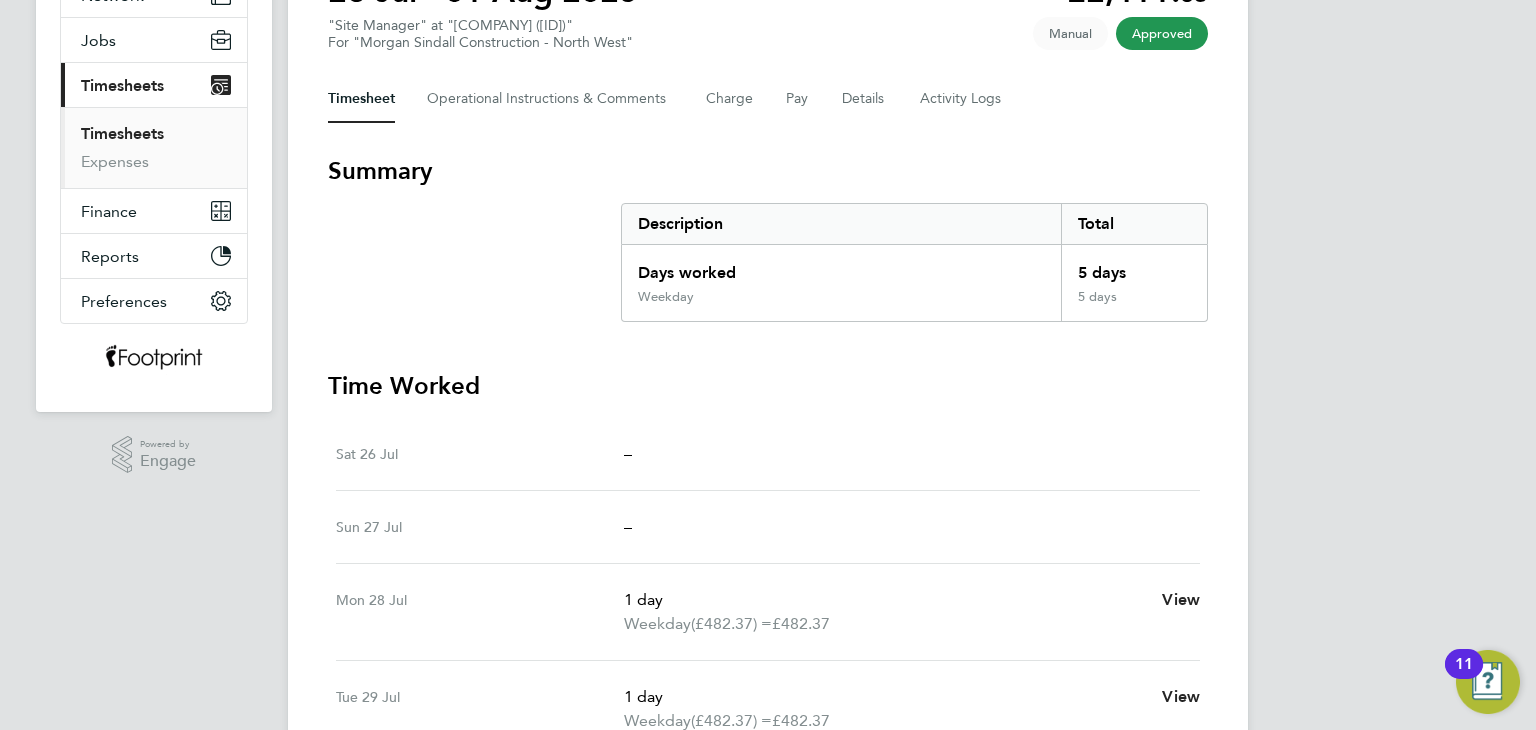 scroll, scrollTop: 0, scrollLeft: 0, axis: both 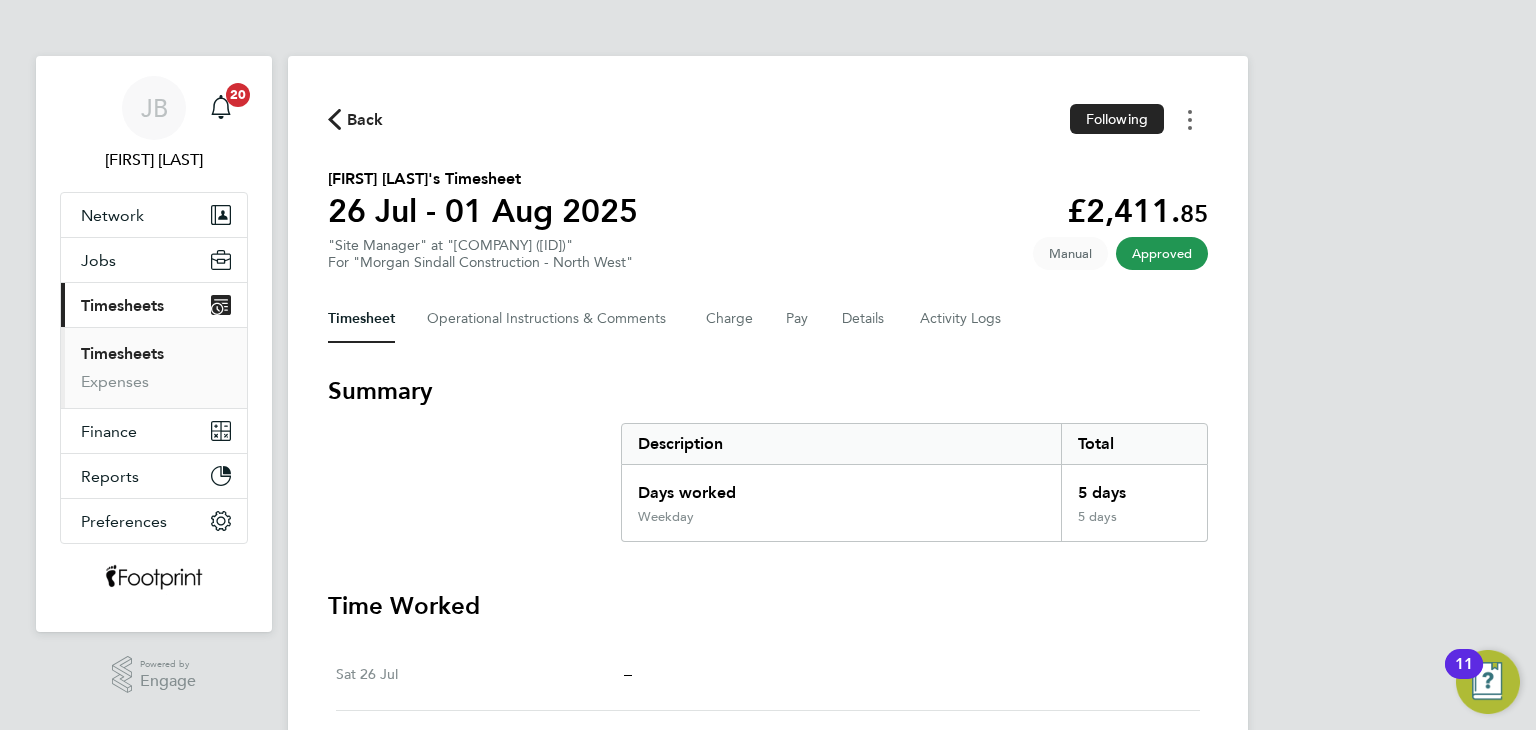 click at bounding box center (1190, 119) 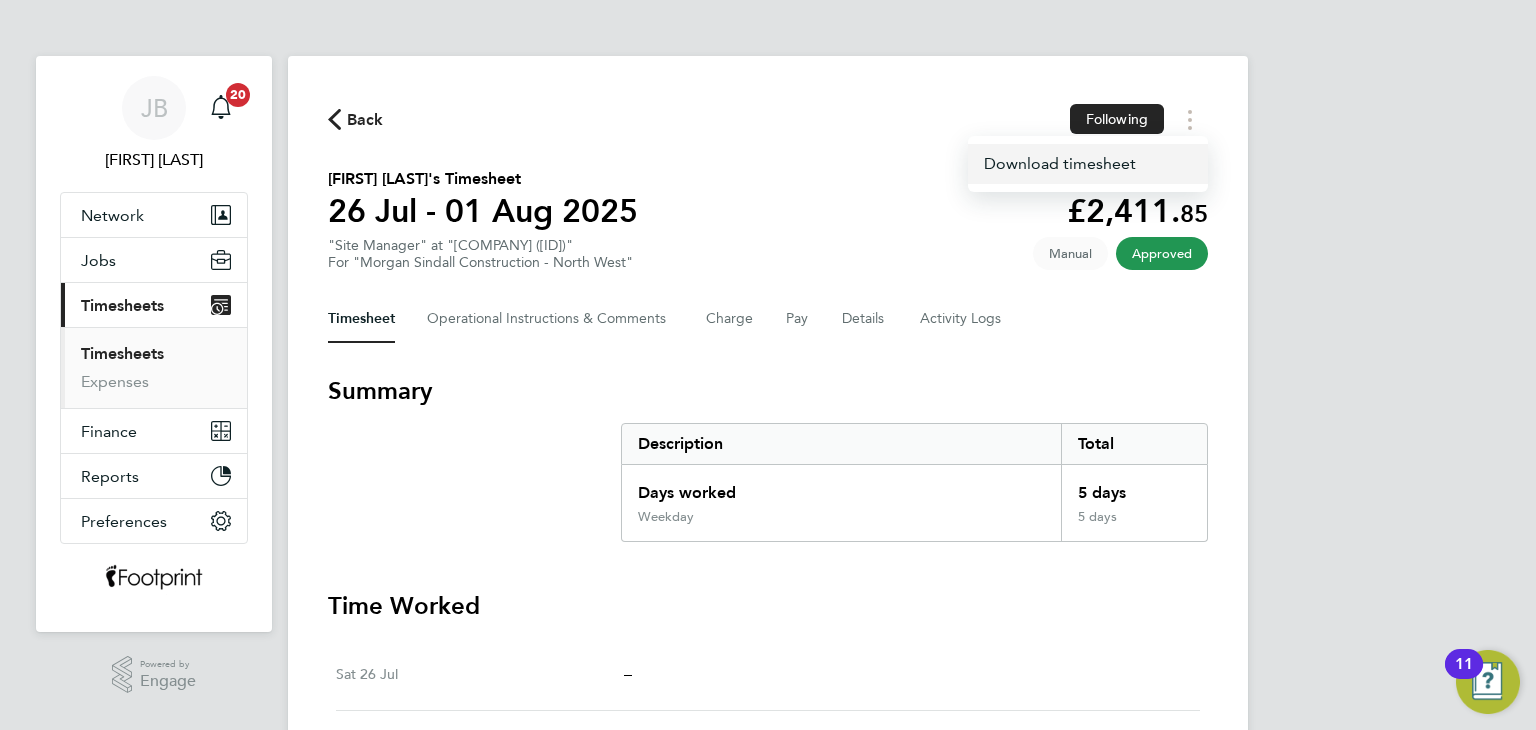 click on "Download timesheet" 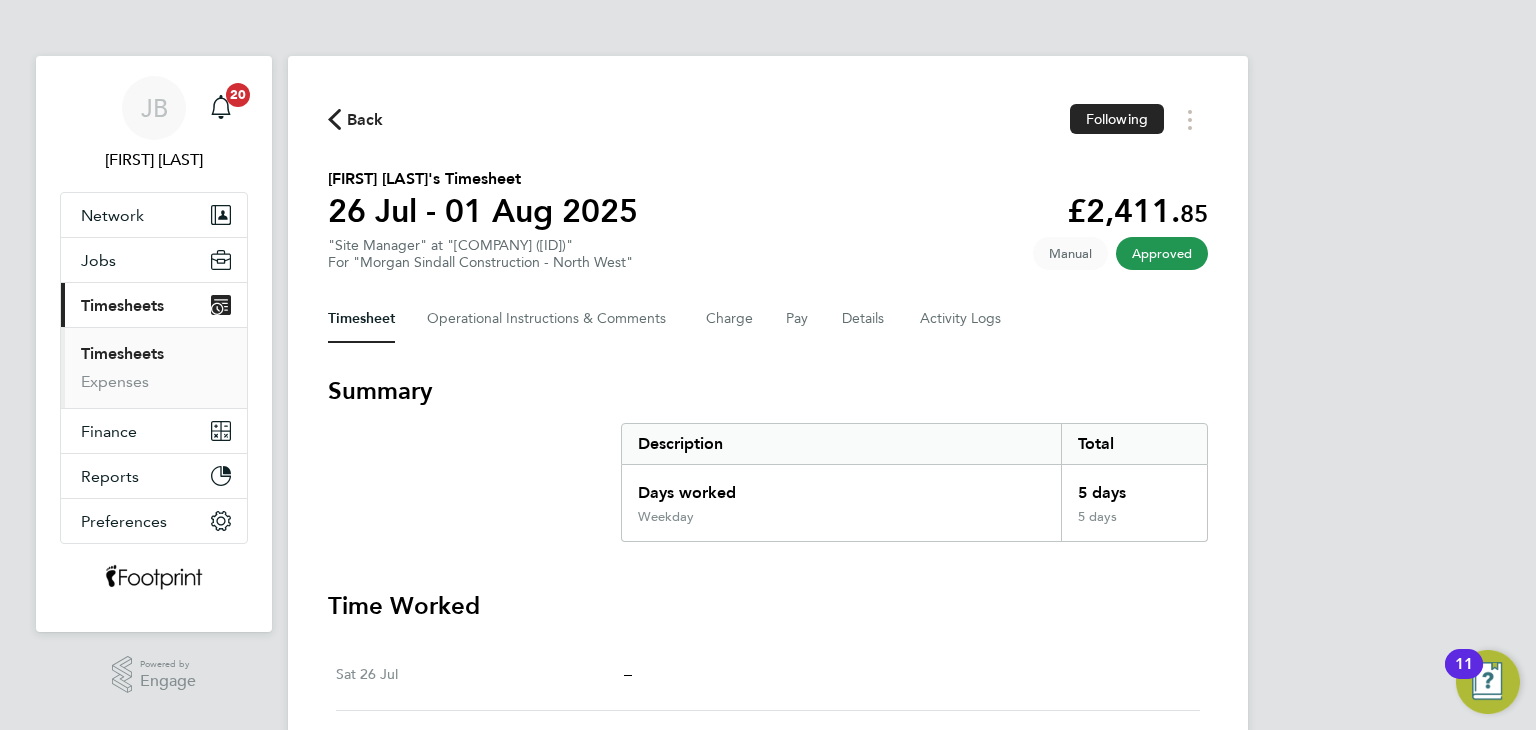 click on "Back  Following" 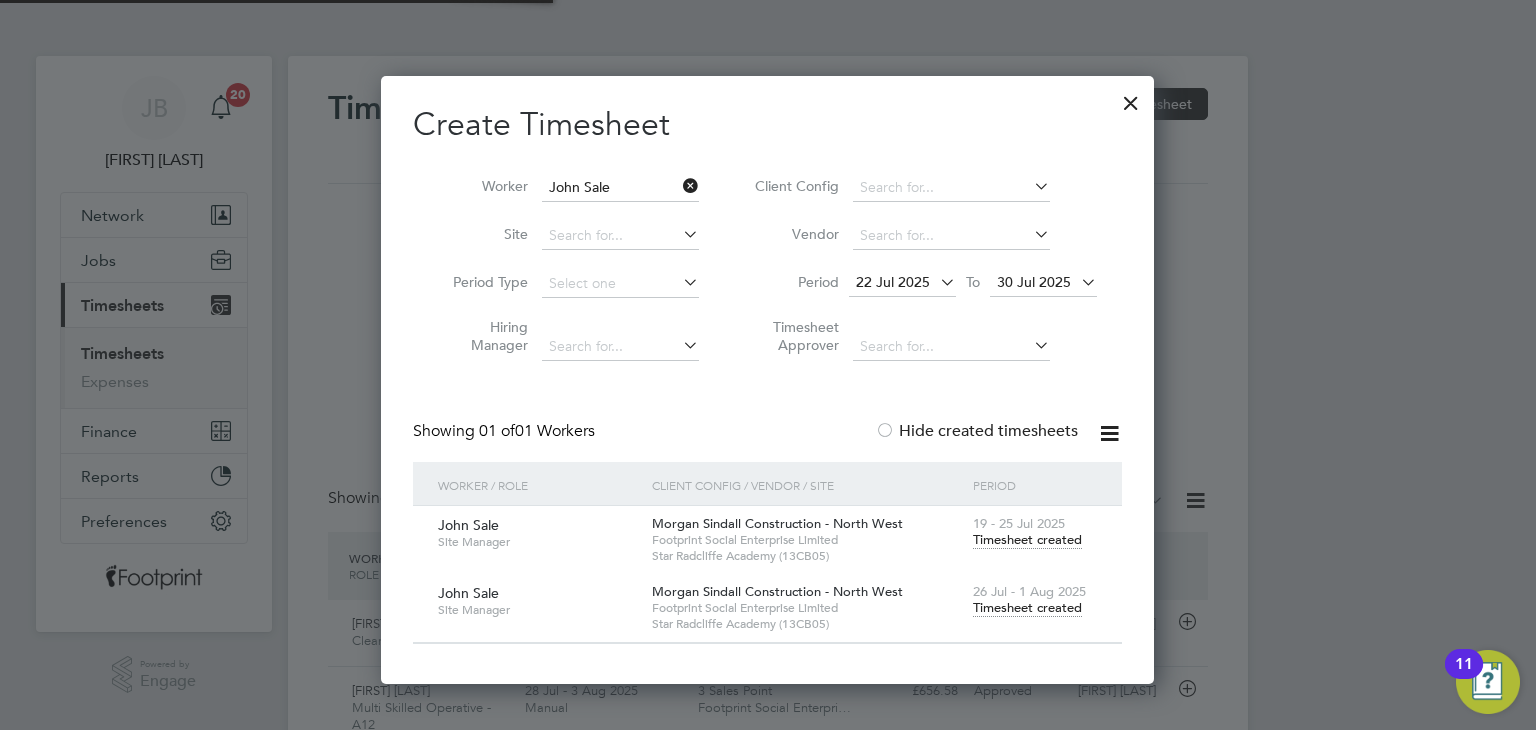 scroll, scrollTop: 9, scrollLeft: 10, axis: both 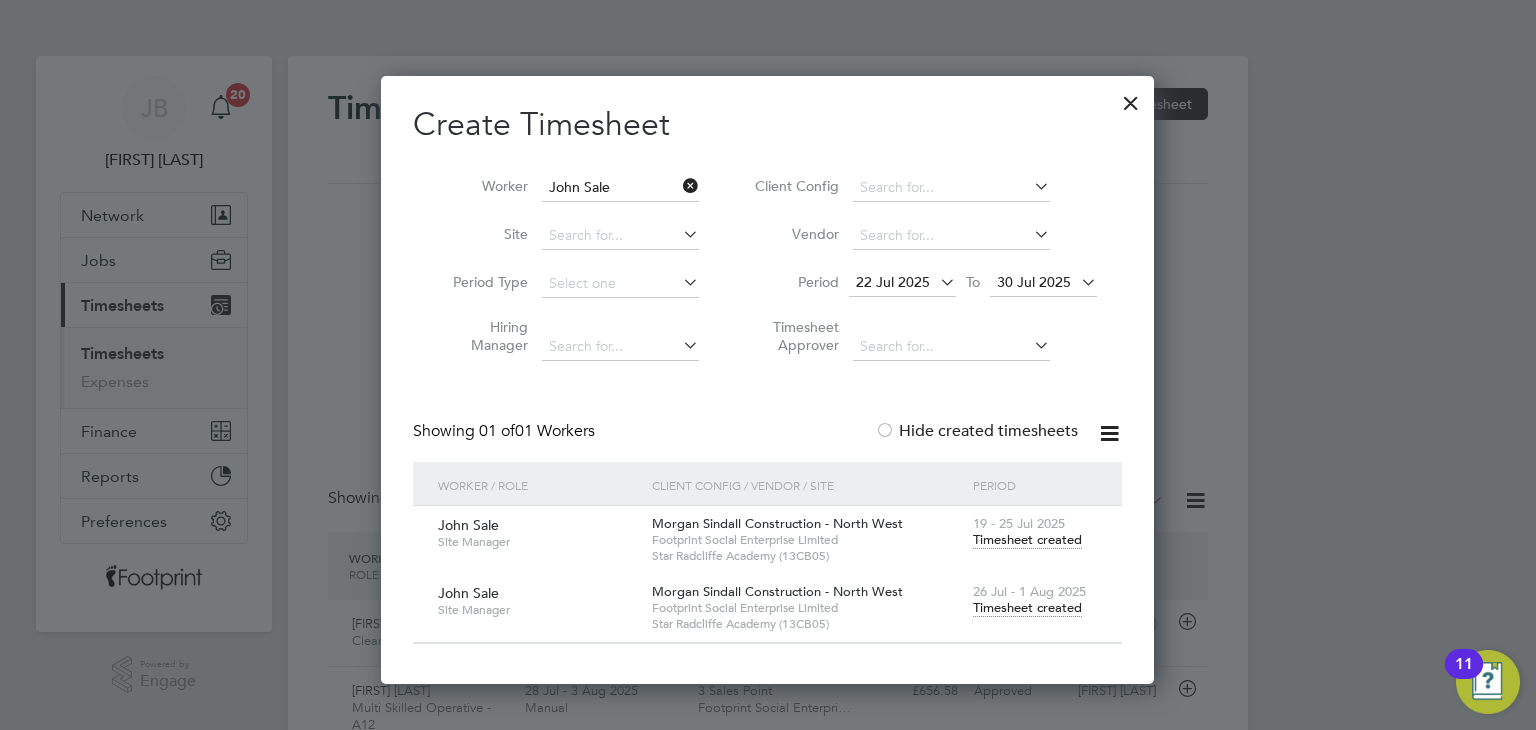 drag, startPoint x: 1139, startPoint y: 105, endPoint x: 1042, endPoint y: 345, distance: 258.86096 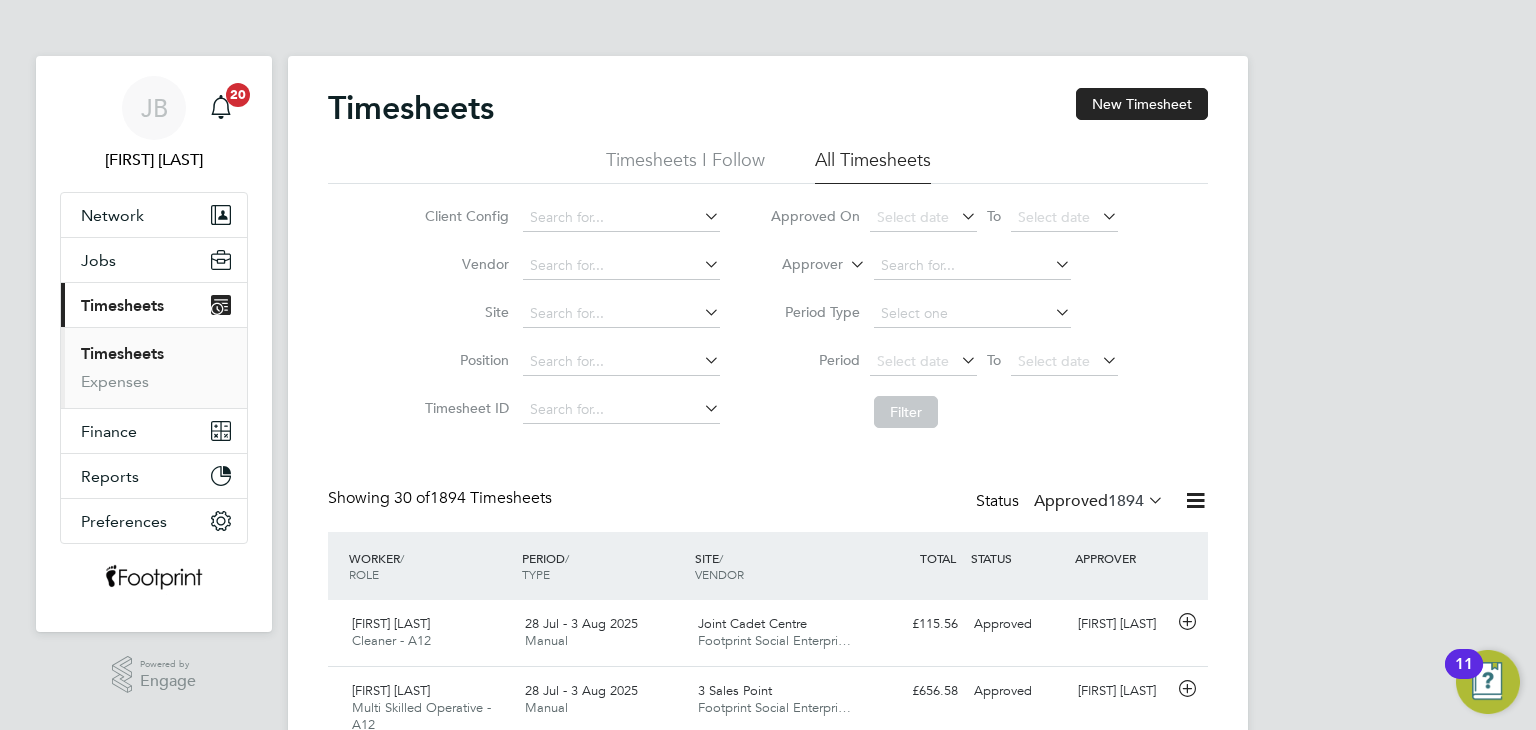 click on "Approved  1894" 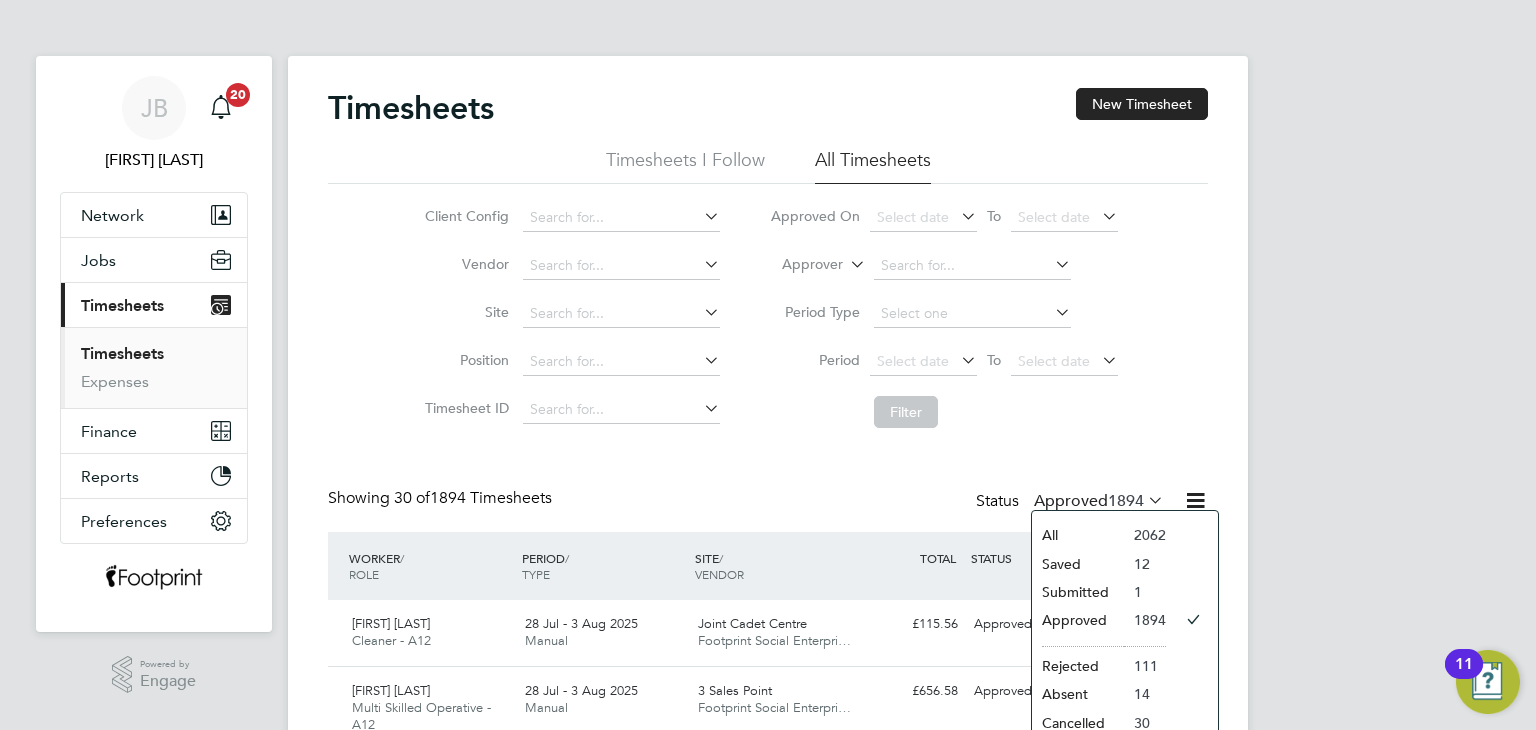click on "Submitted" 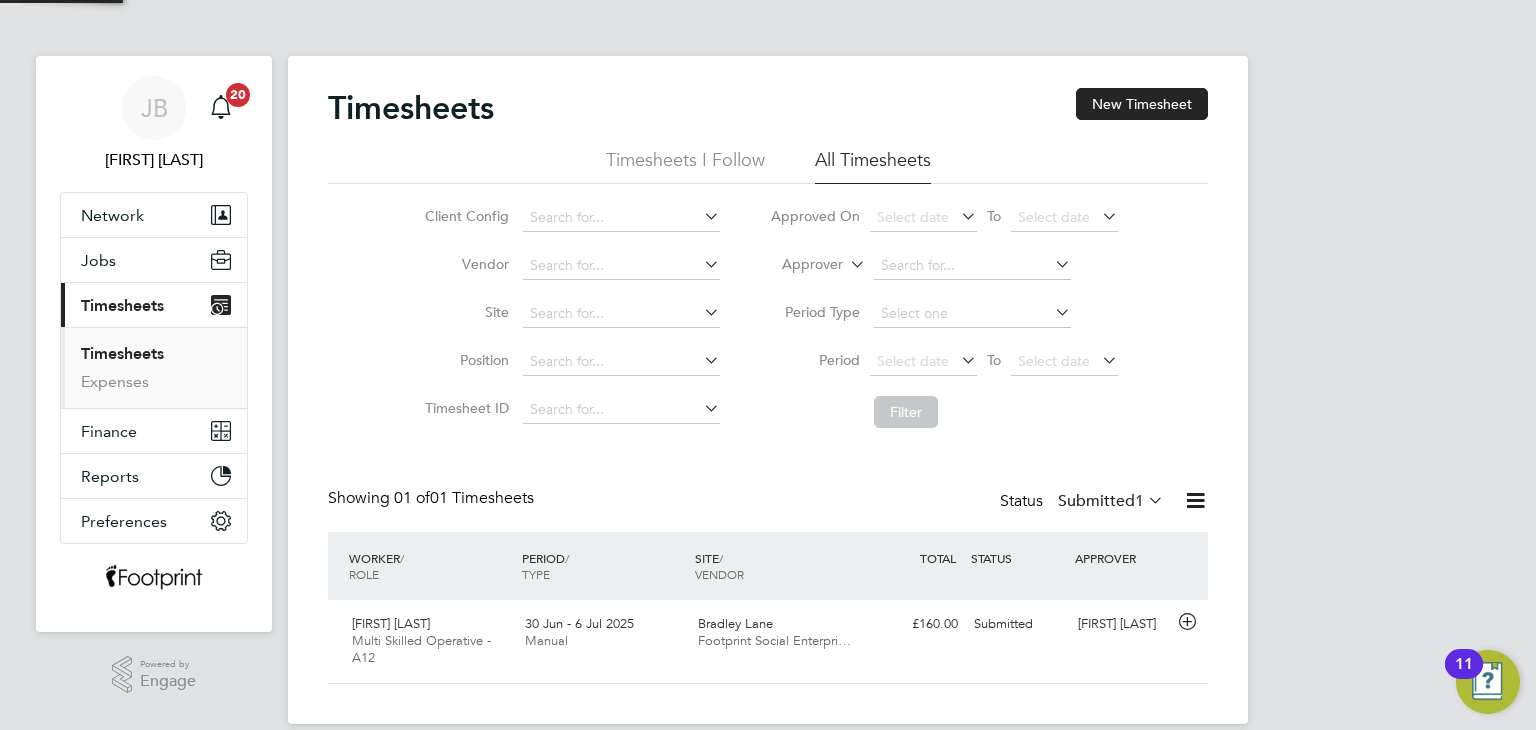 scroll, scrollTop: 10, scrollLeft: 10, axis: both 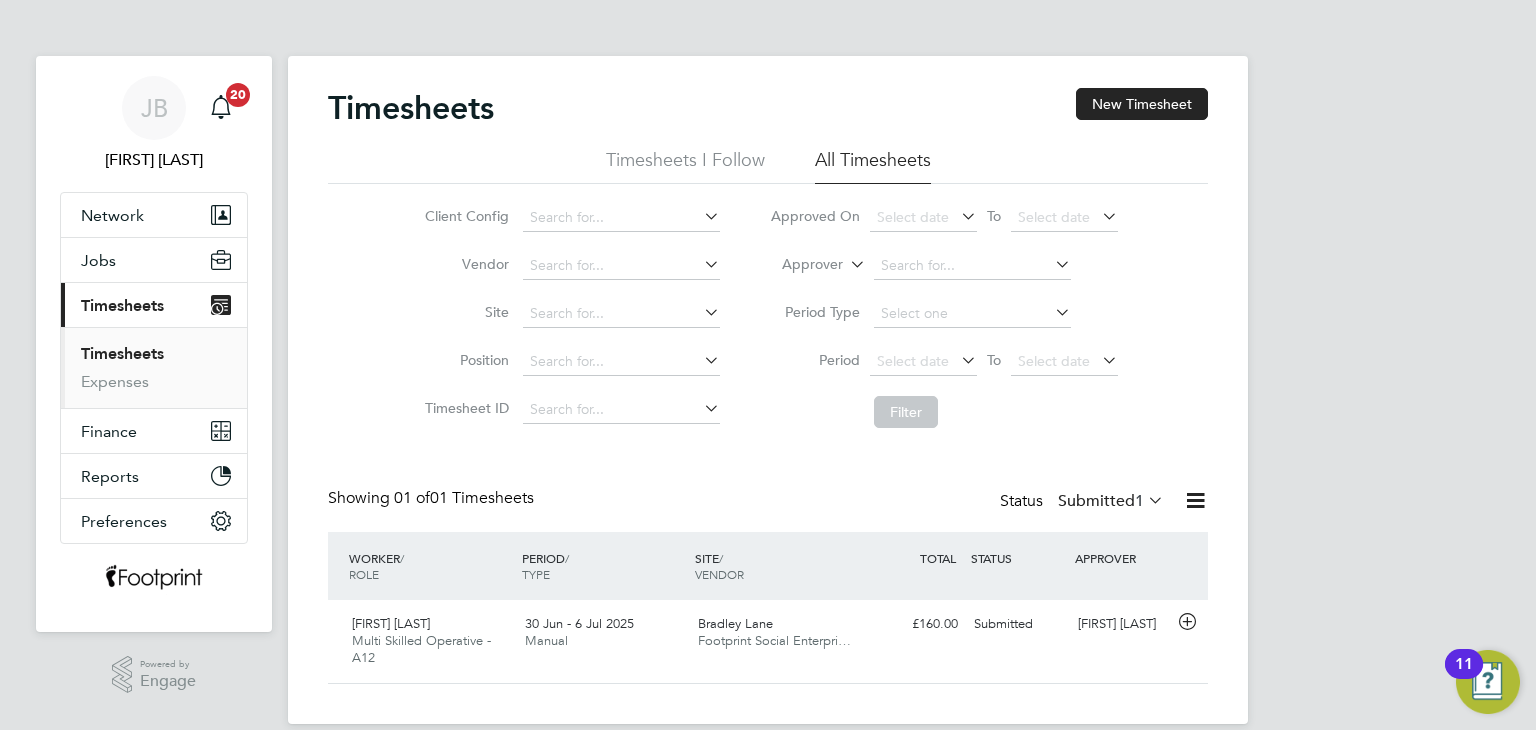 click on "Timesheets" at bounding box center (122, 353) 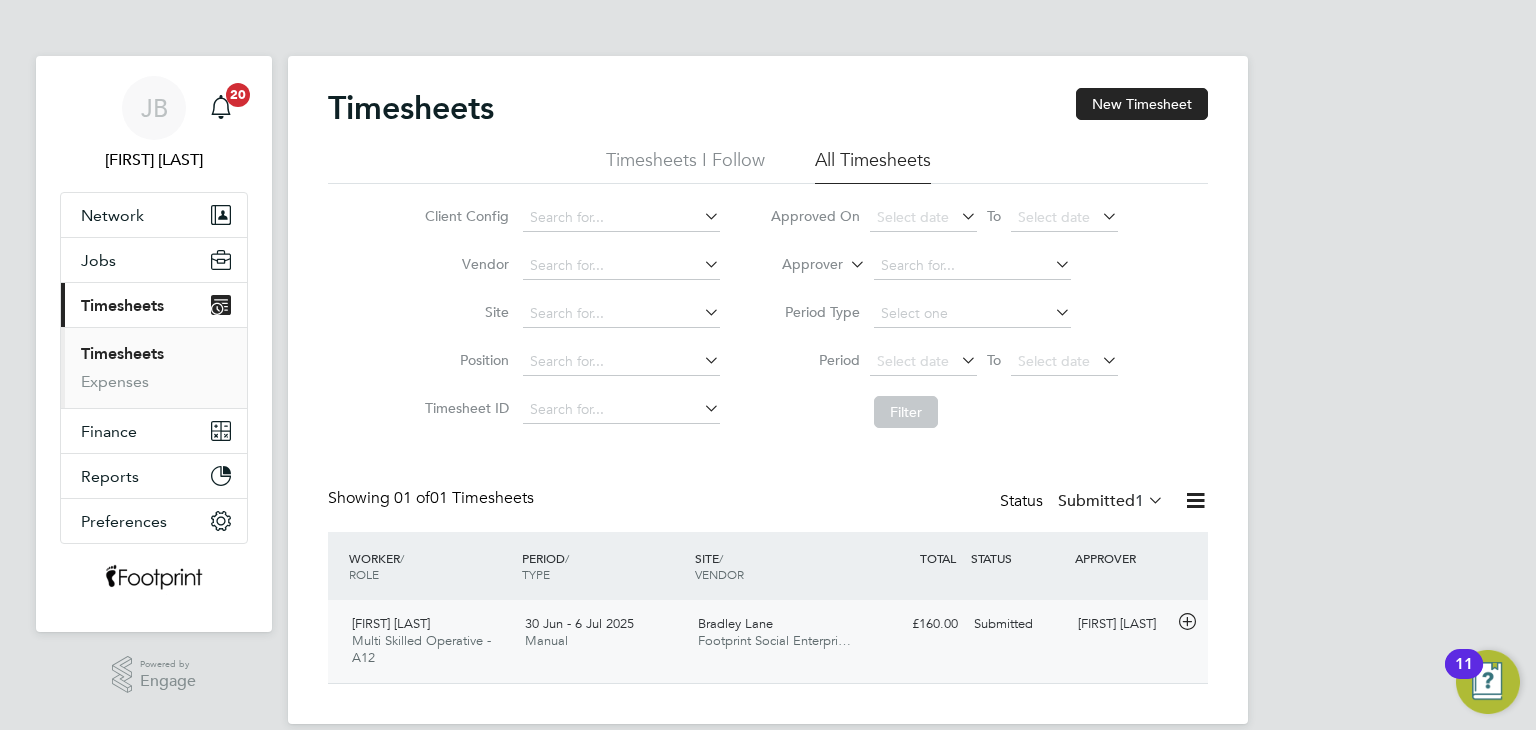 click on "Footprint Social Enterpri…" 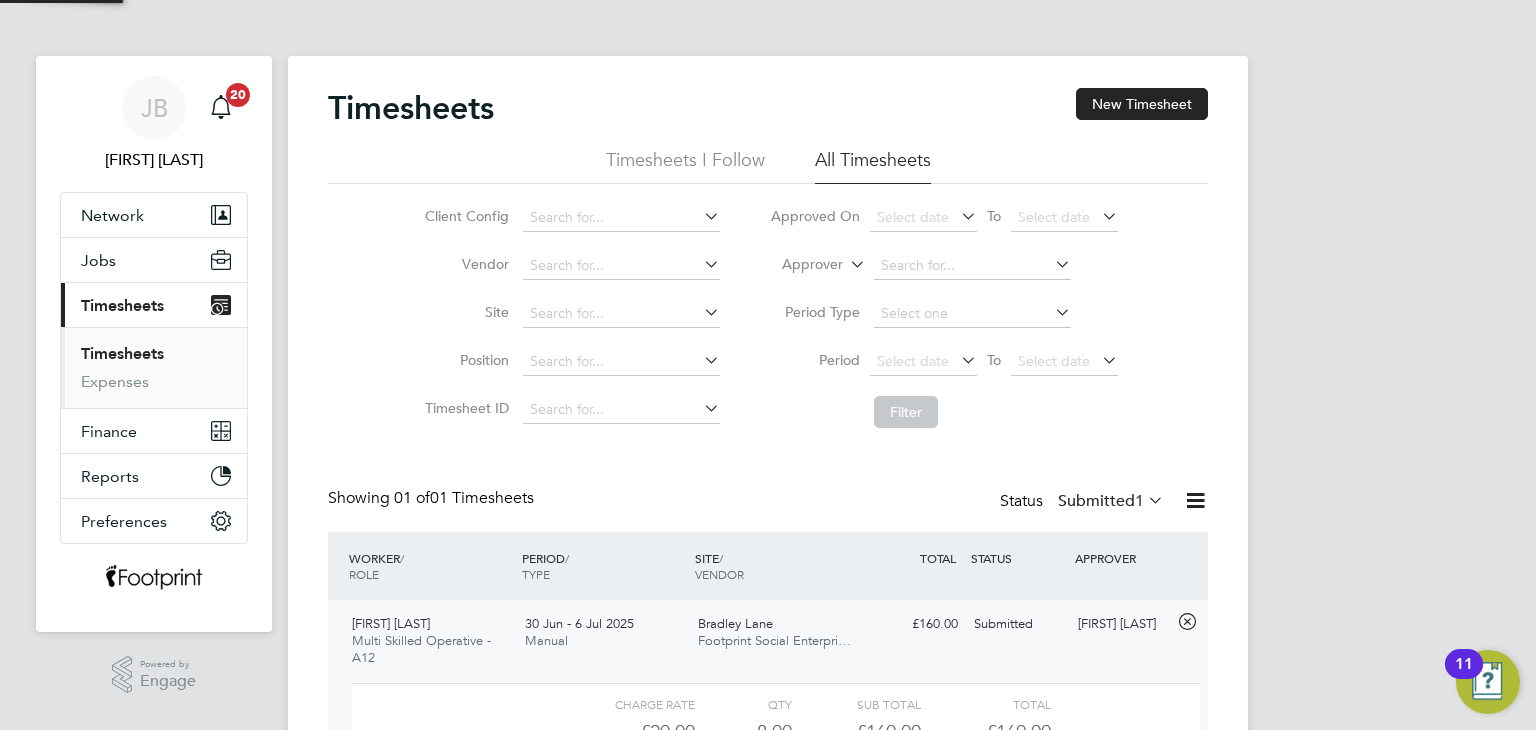 scroll, scrollTop: 9, scrollLeft: 9, axis: both 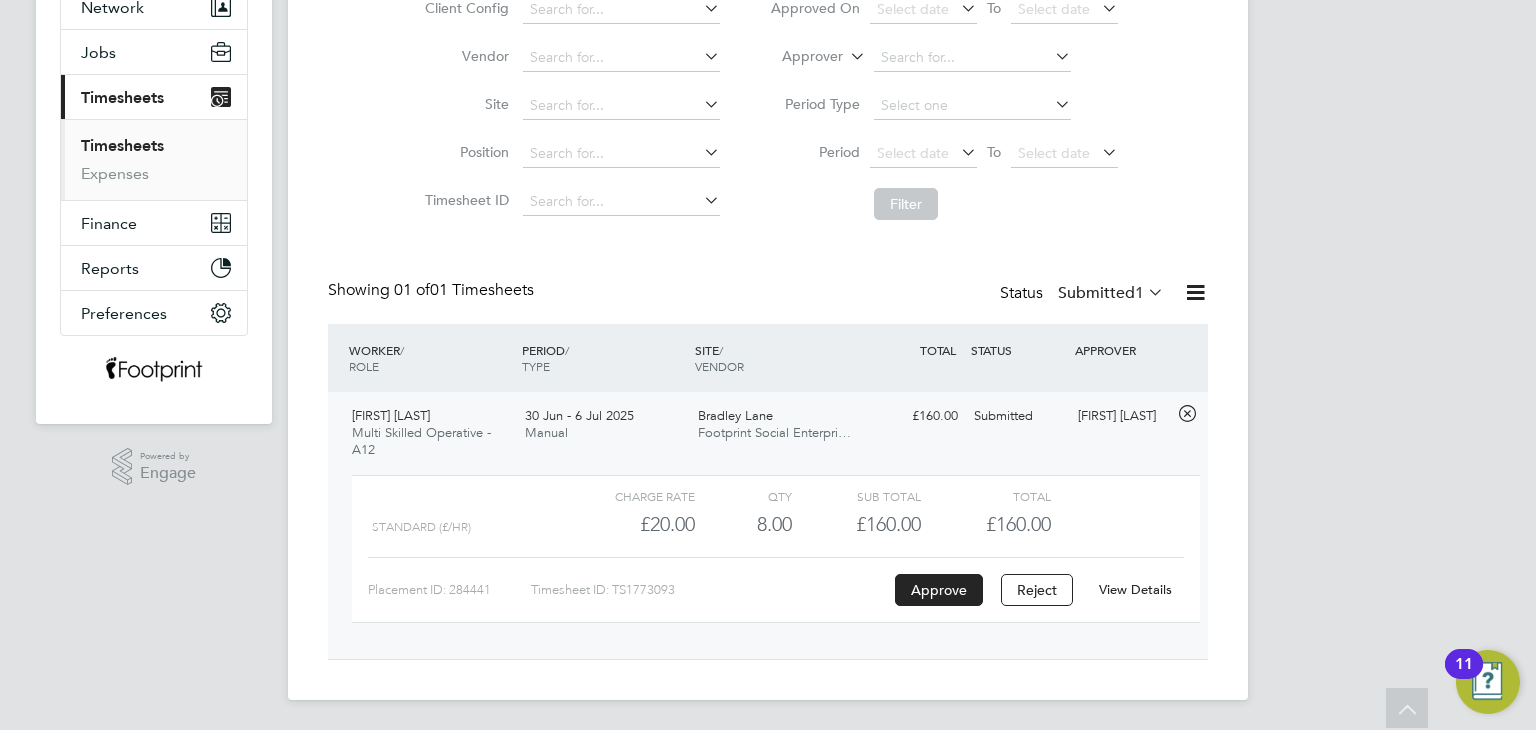 click on "View Details" 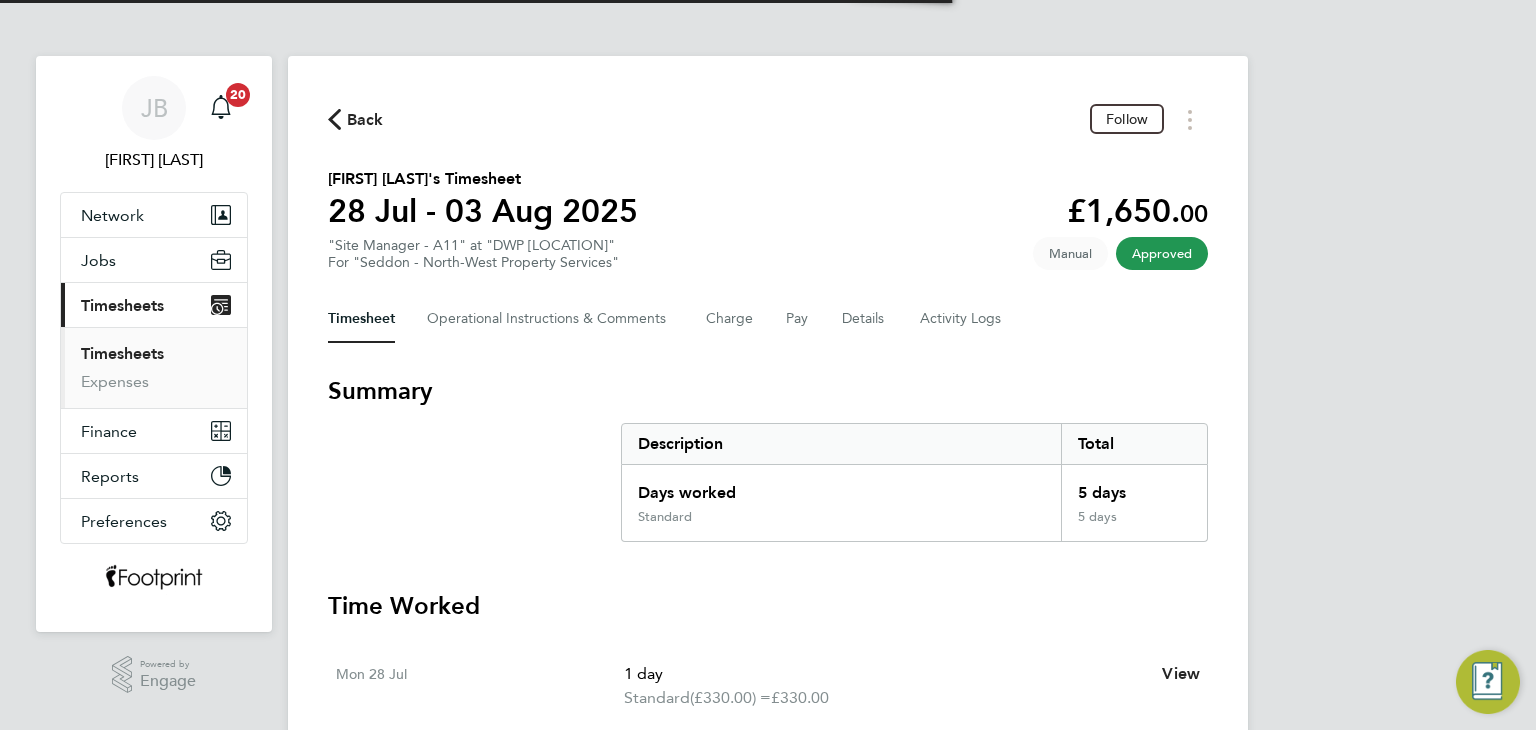 scroll, scrollTop: 0, scrollLeft: 0, axis: both 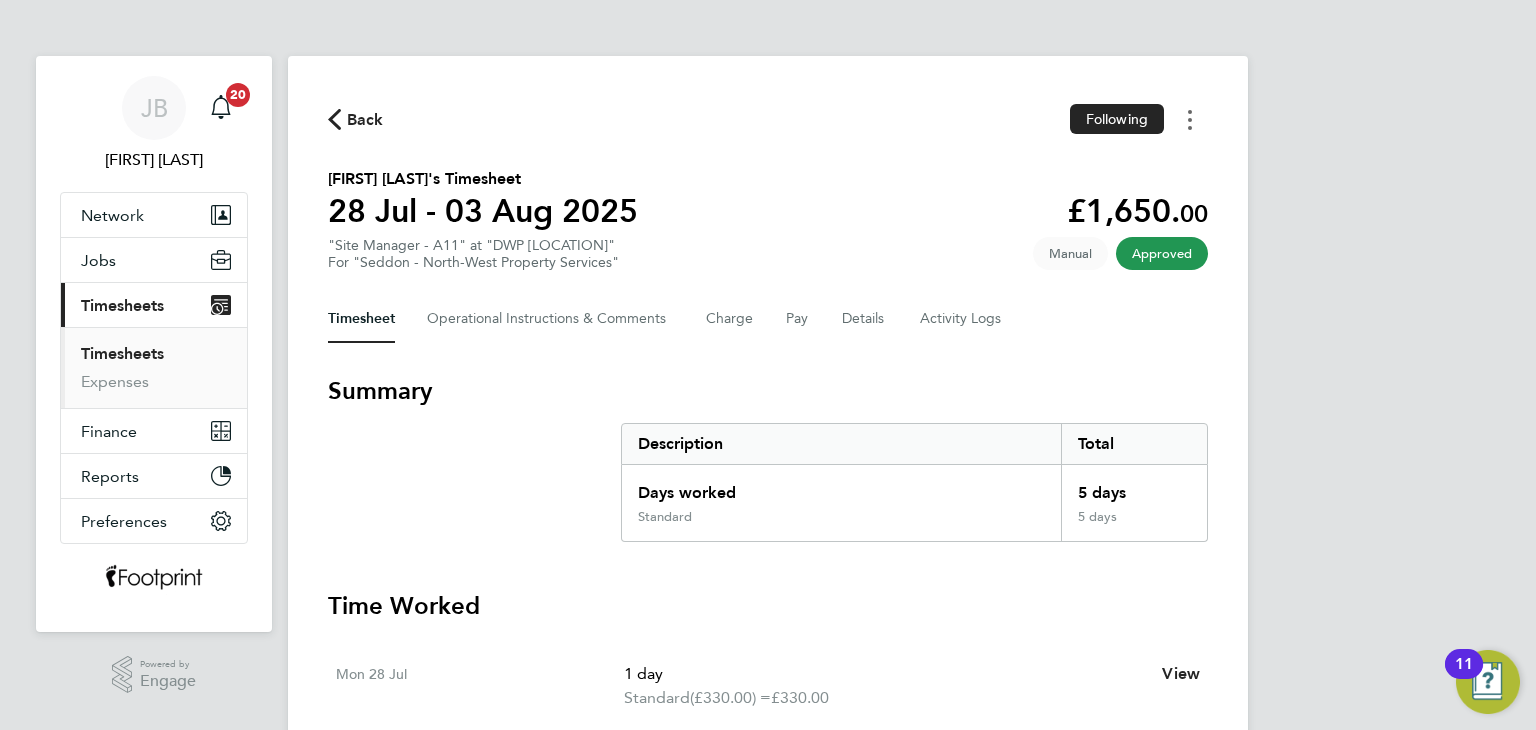 click at bounding box center [1190, 119] 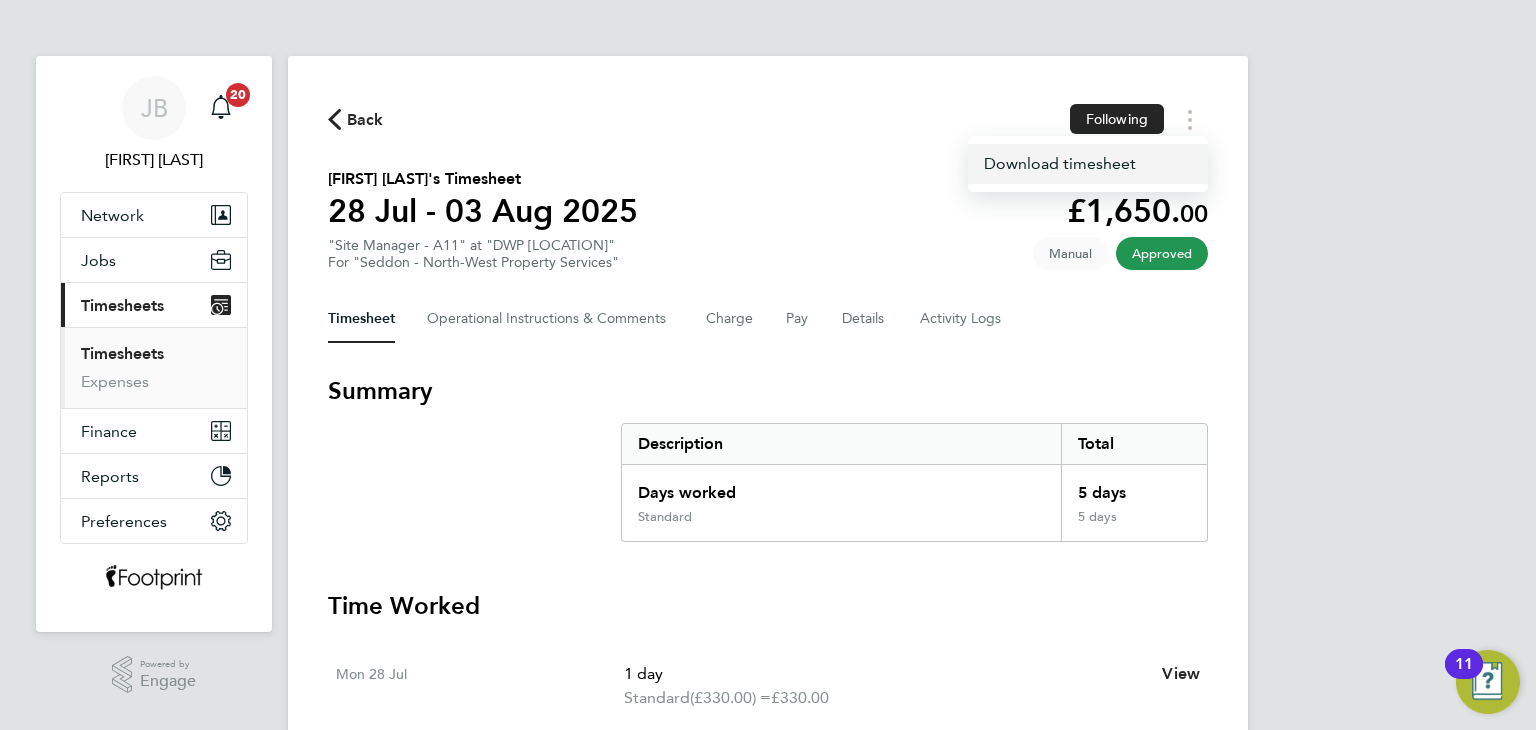 click on "Download timesheet" 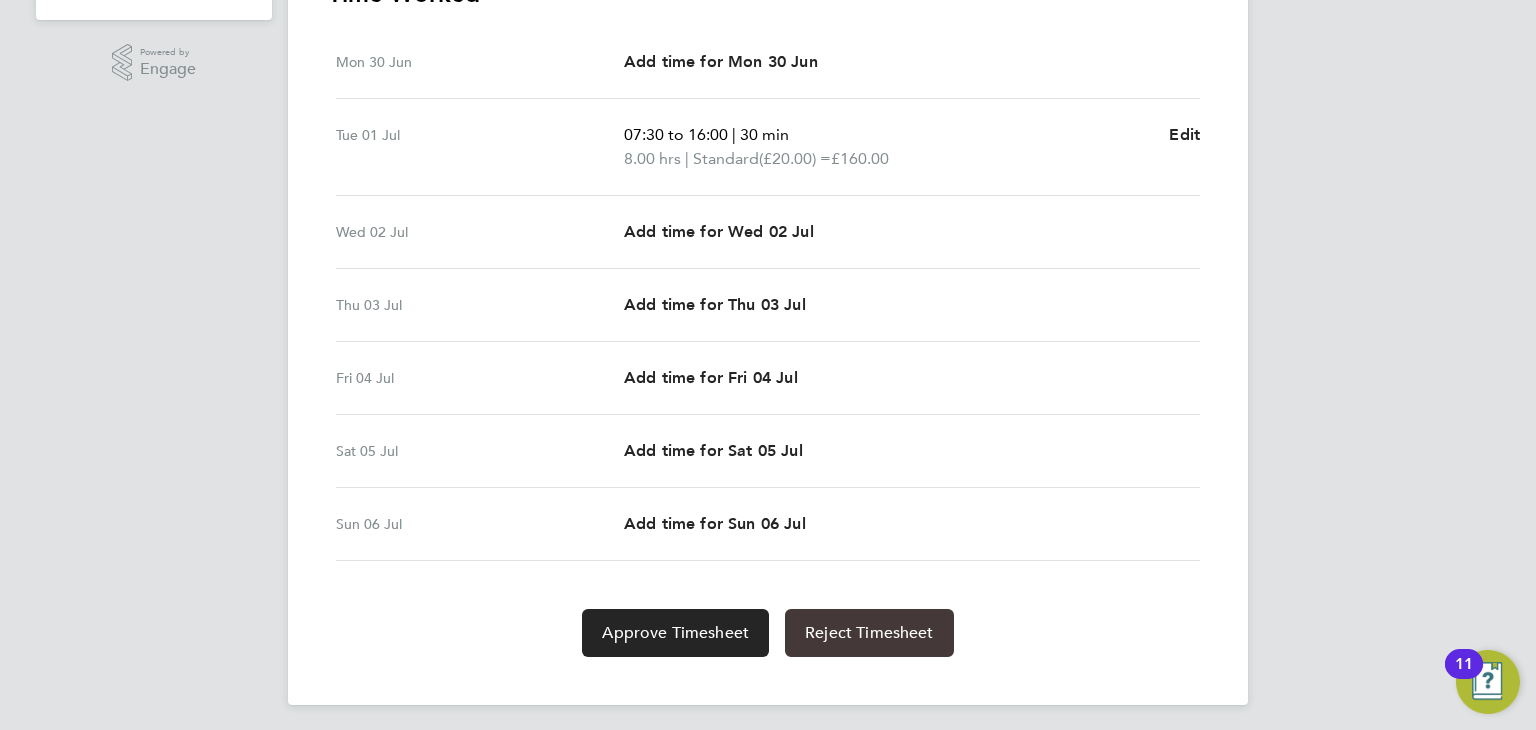 scroll, scrollTop: 616, scrollLeft: 0, axis: vertical 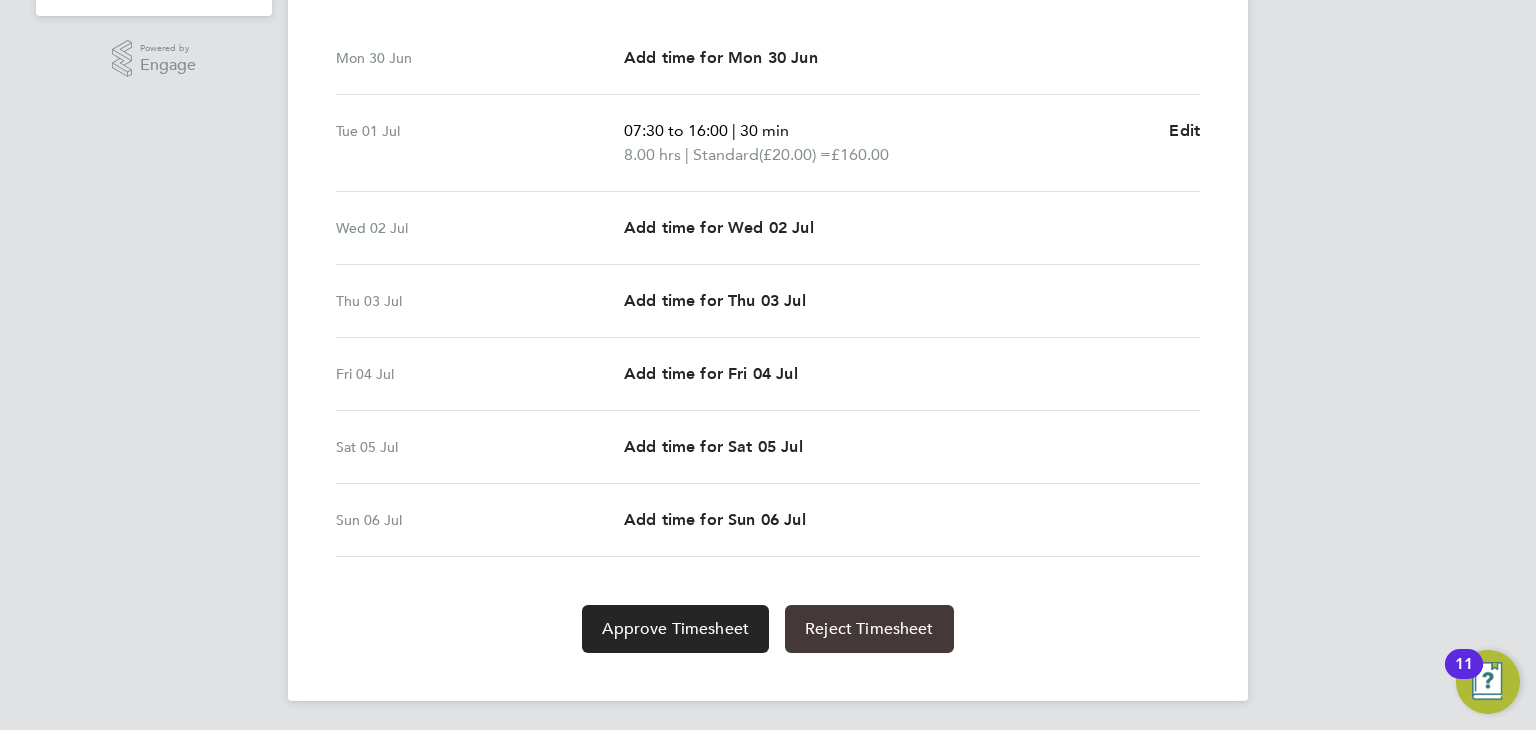 click on "Reject Timesheet" 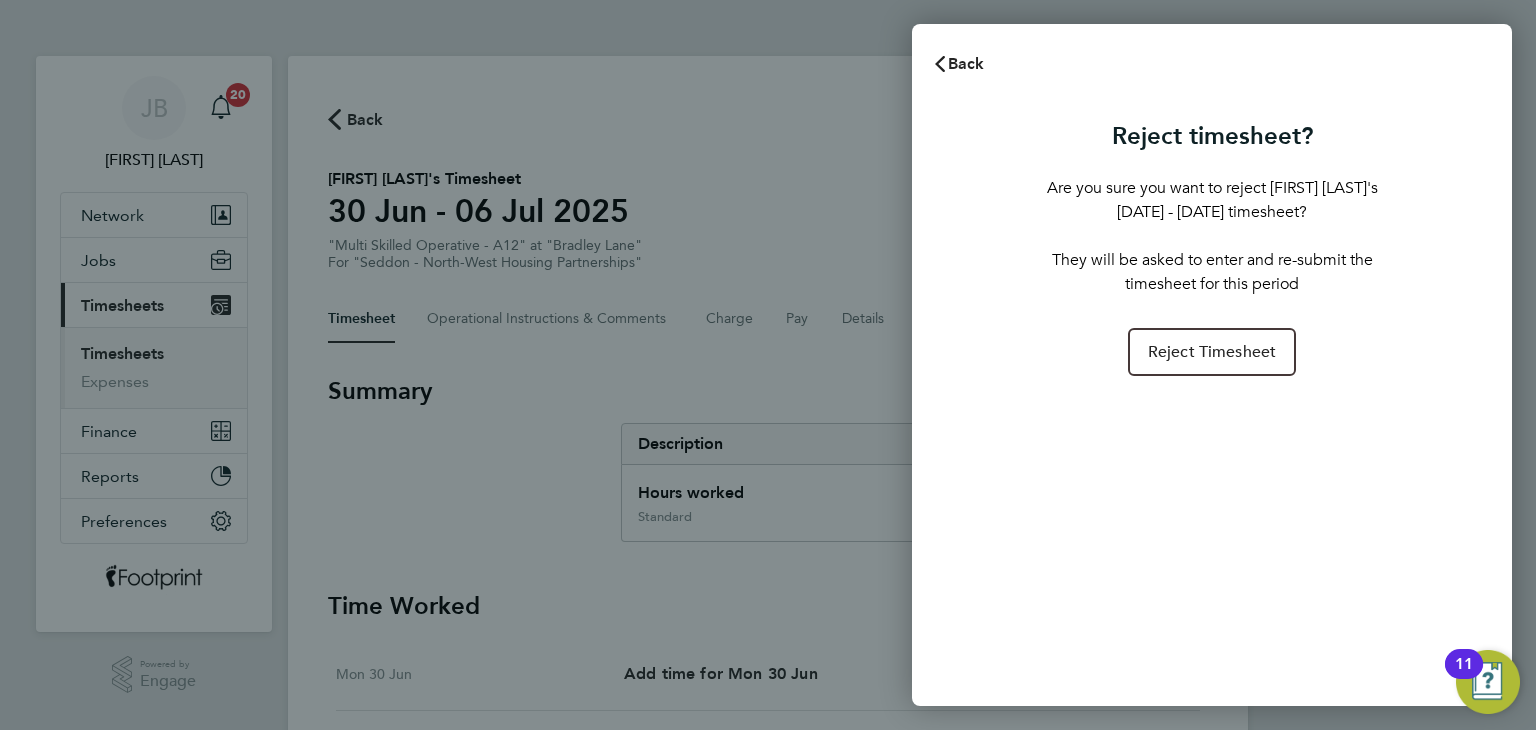 scroll, scrollTop: 0, scrollLeft: 0, axis: both 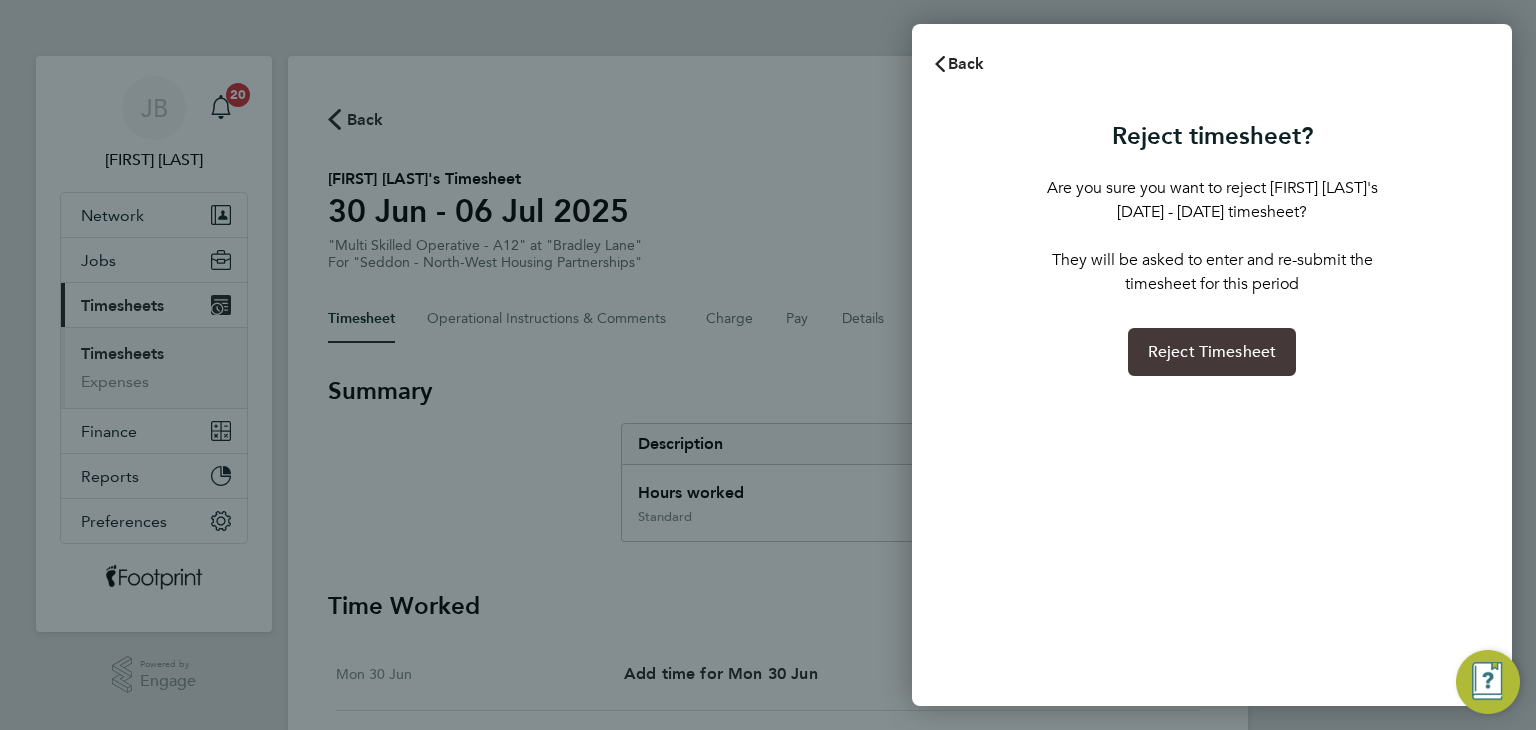 click on "Reject Timesheet" 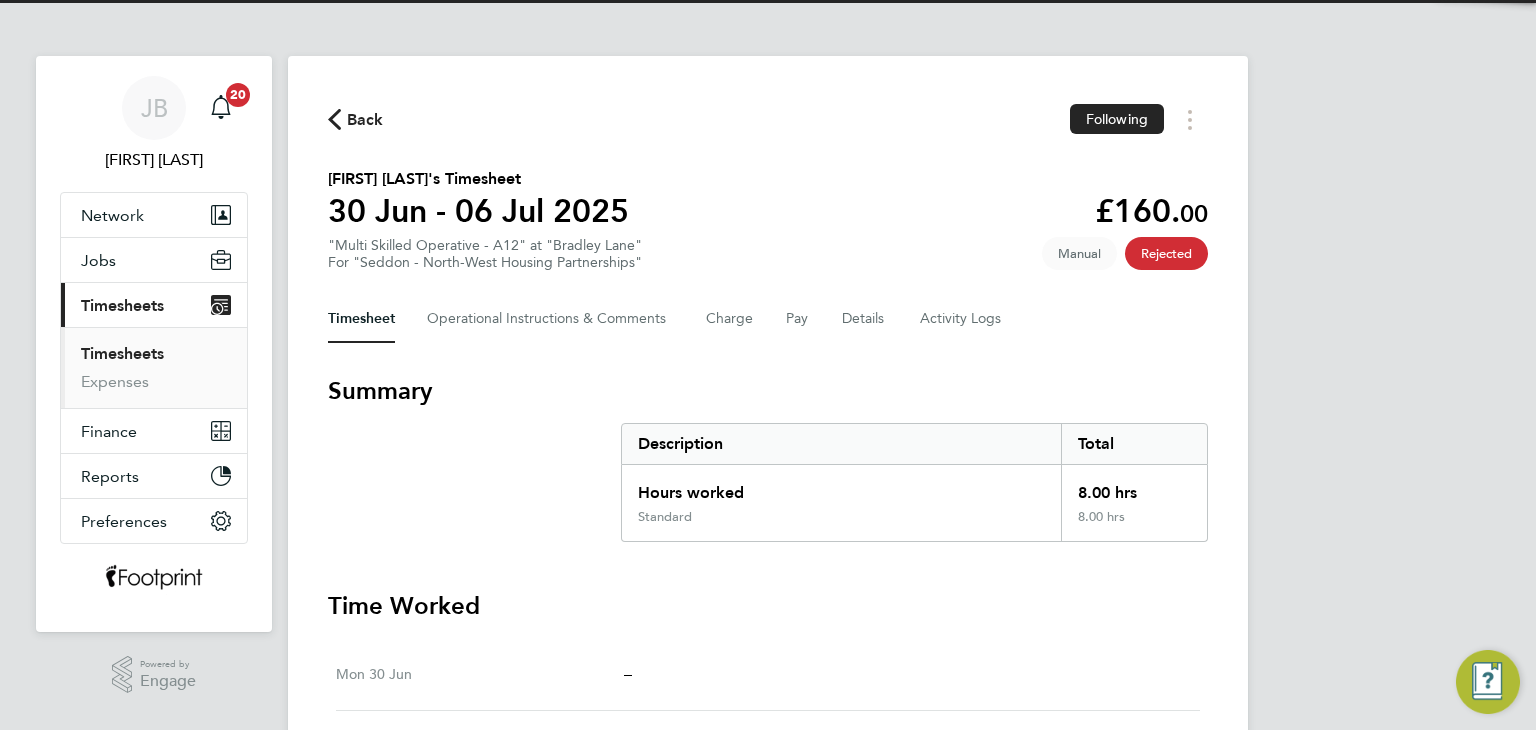 click on "Timesheets" at bounding box center [122, 353] 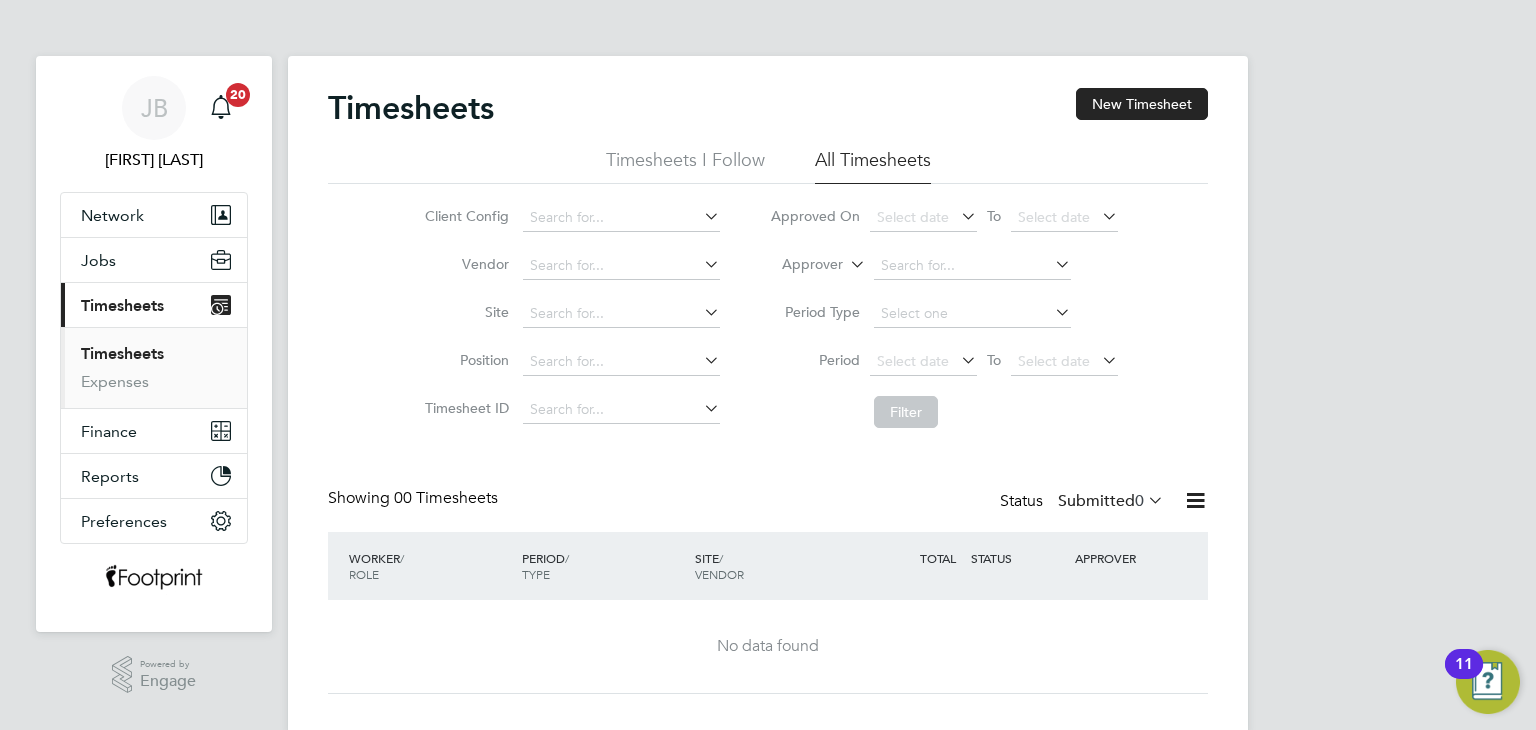 click on "Timesheets" at bounding box center [122, 353] 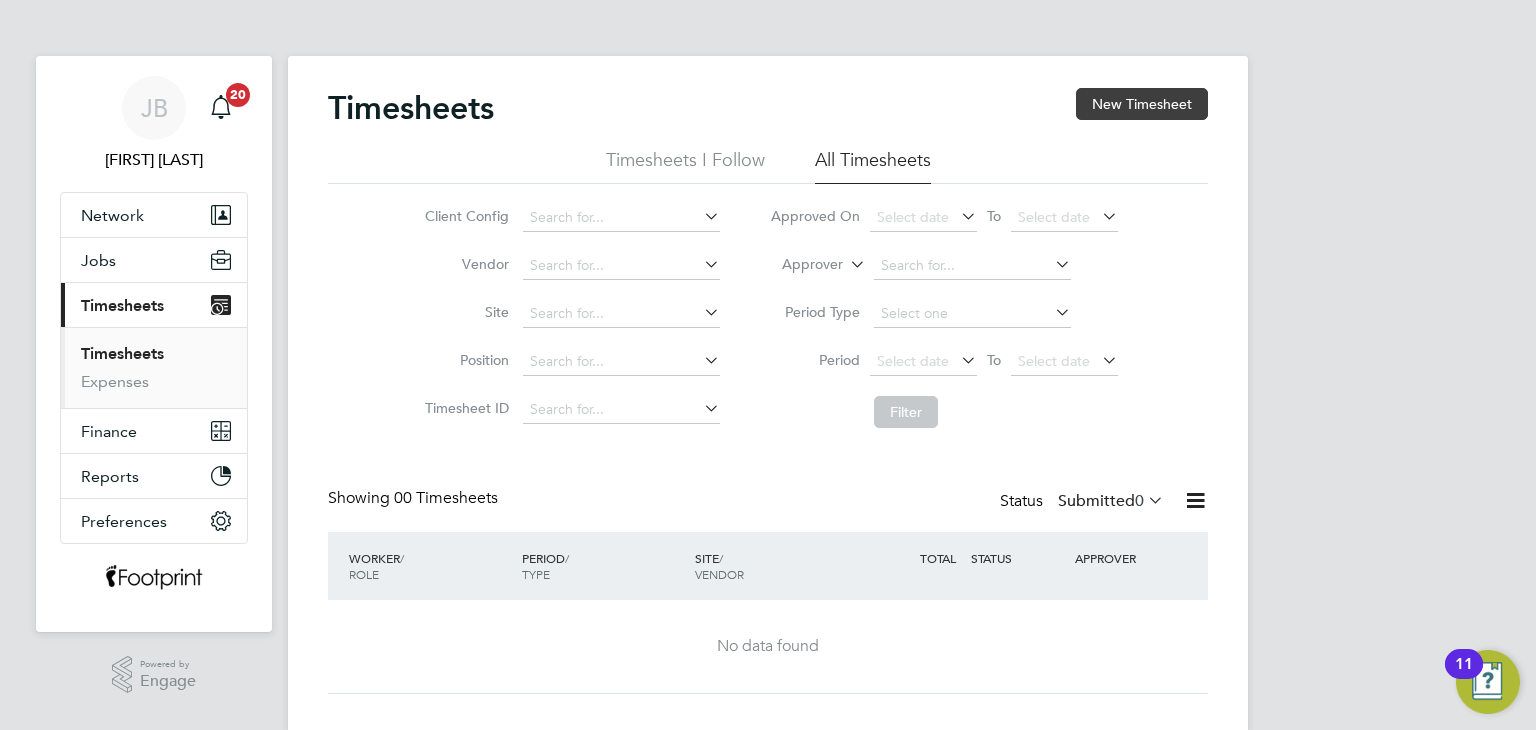 click on "New Timesheet" 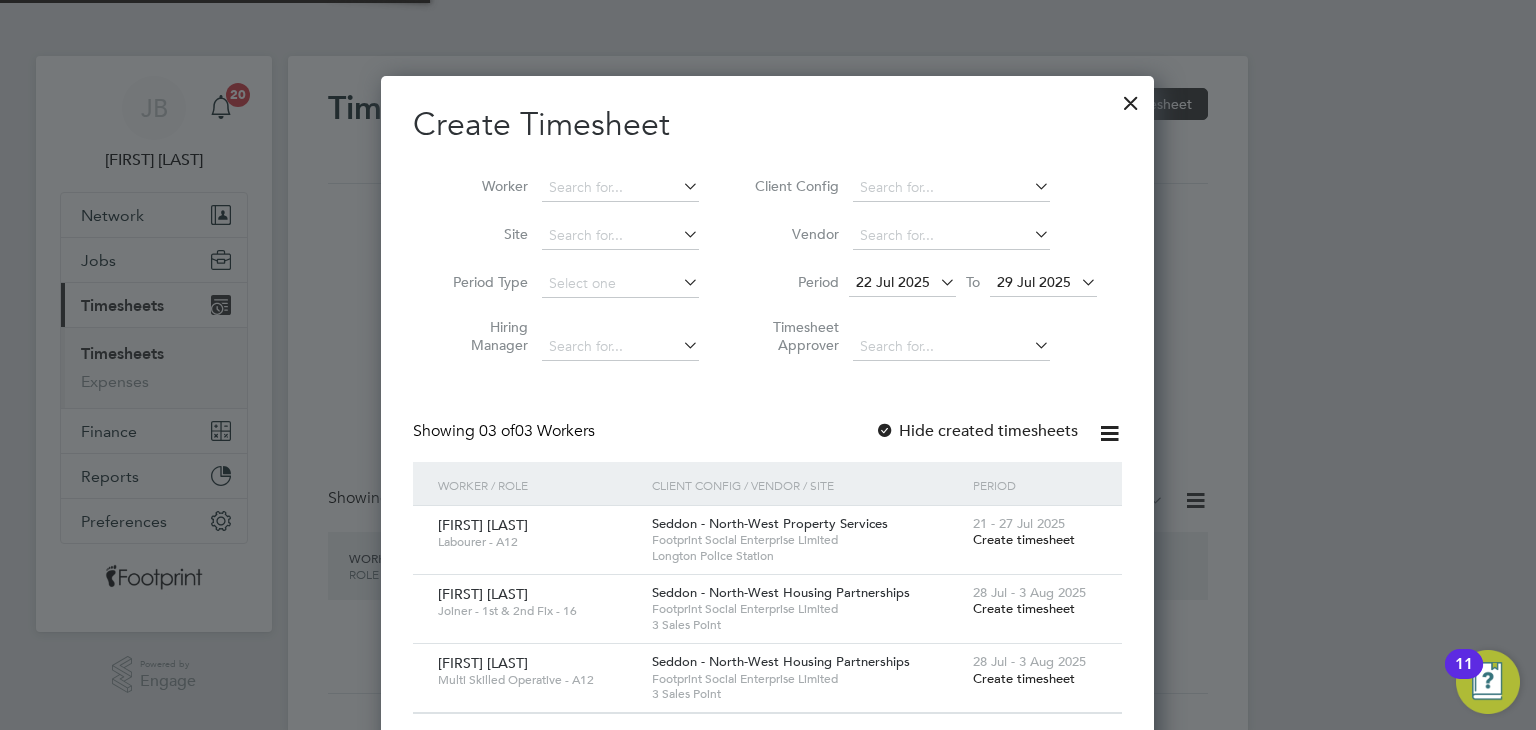 scroll, scrollTop: 10, scrollLeft: 10, axis: both 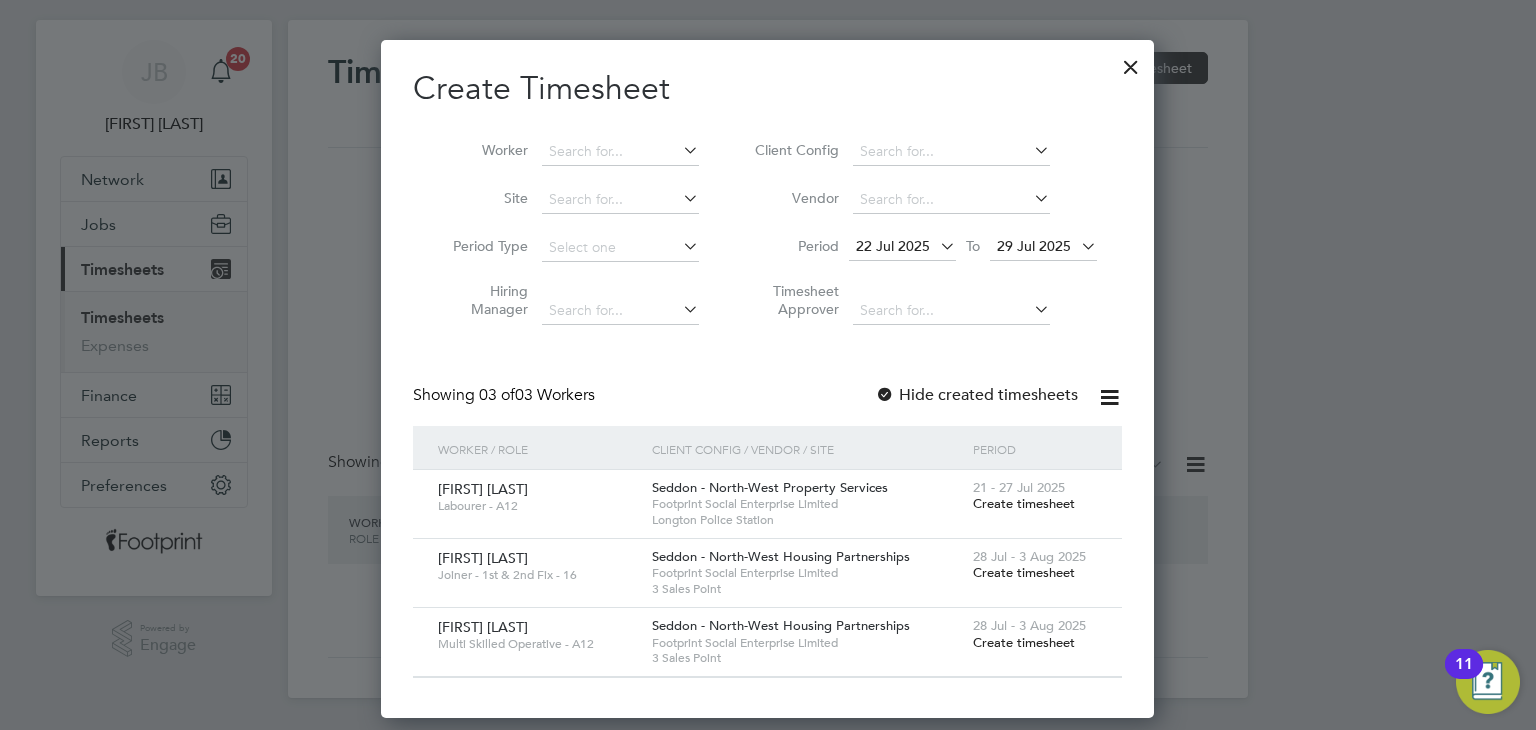 click at bounding box center [1131, 62] 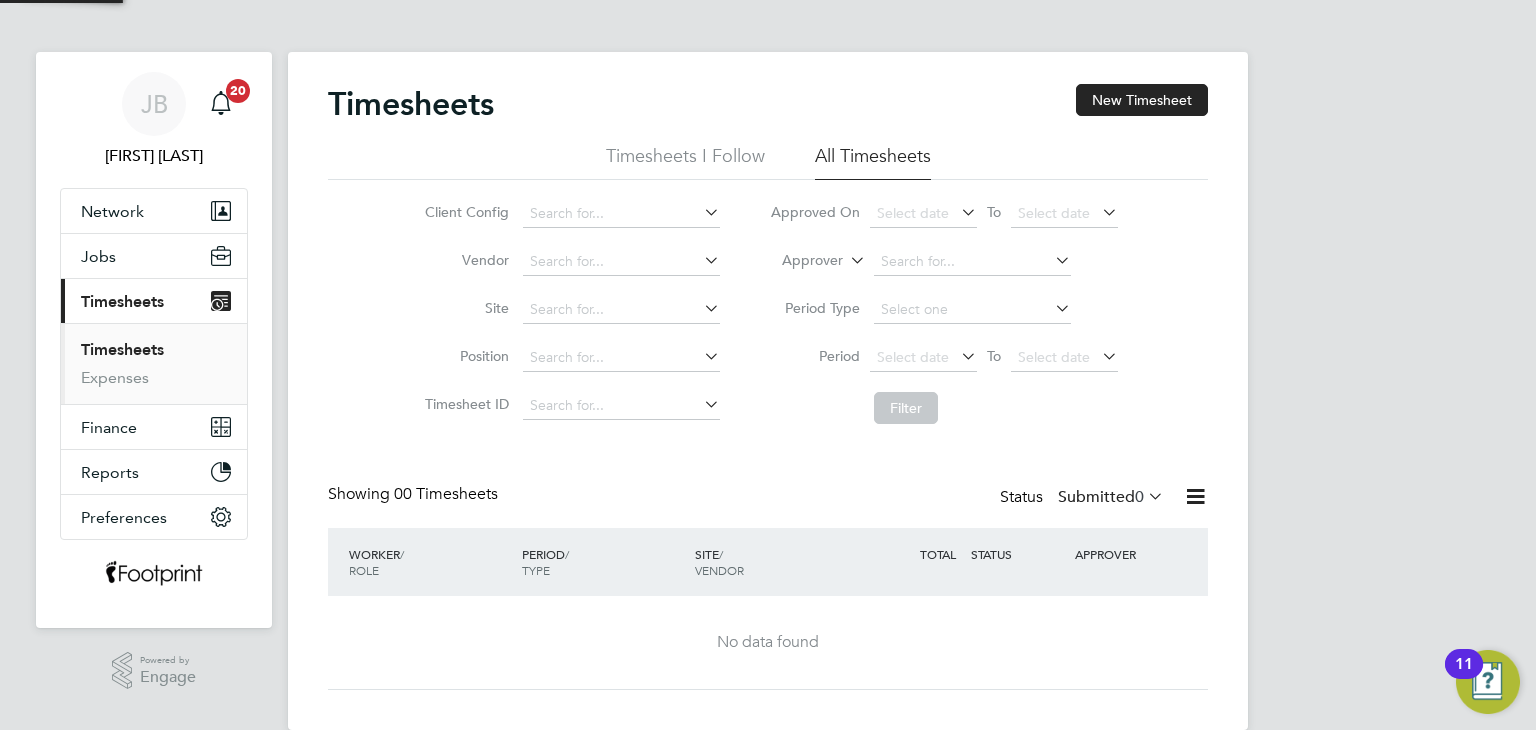 scroll, scrollTop: 0, scrollLeft: 0, axis: both 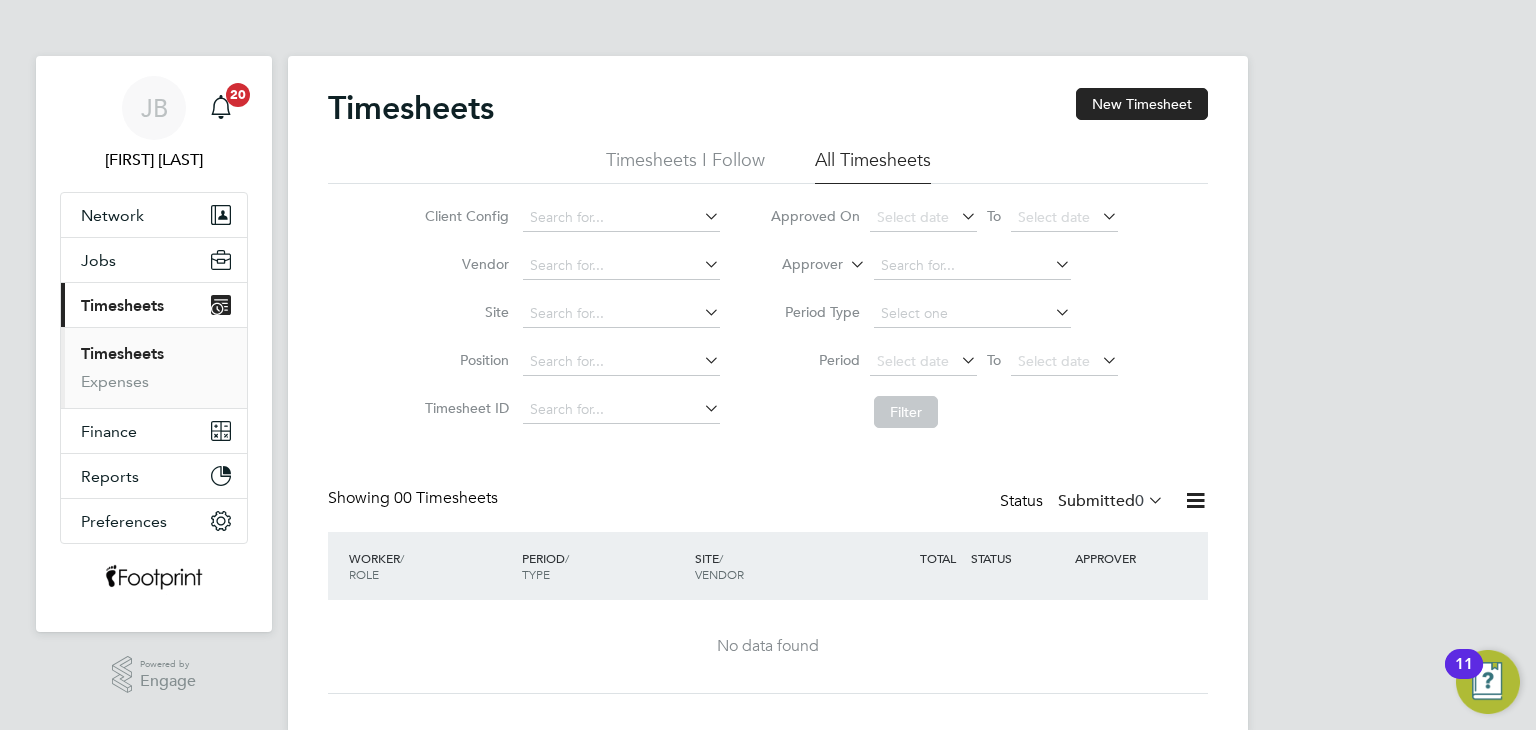 click on "Timesheets" at bounding box center (122, 353) 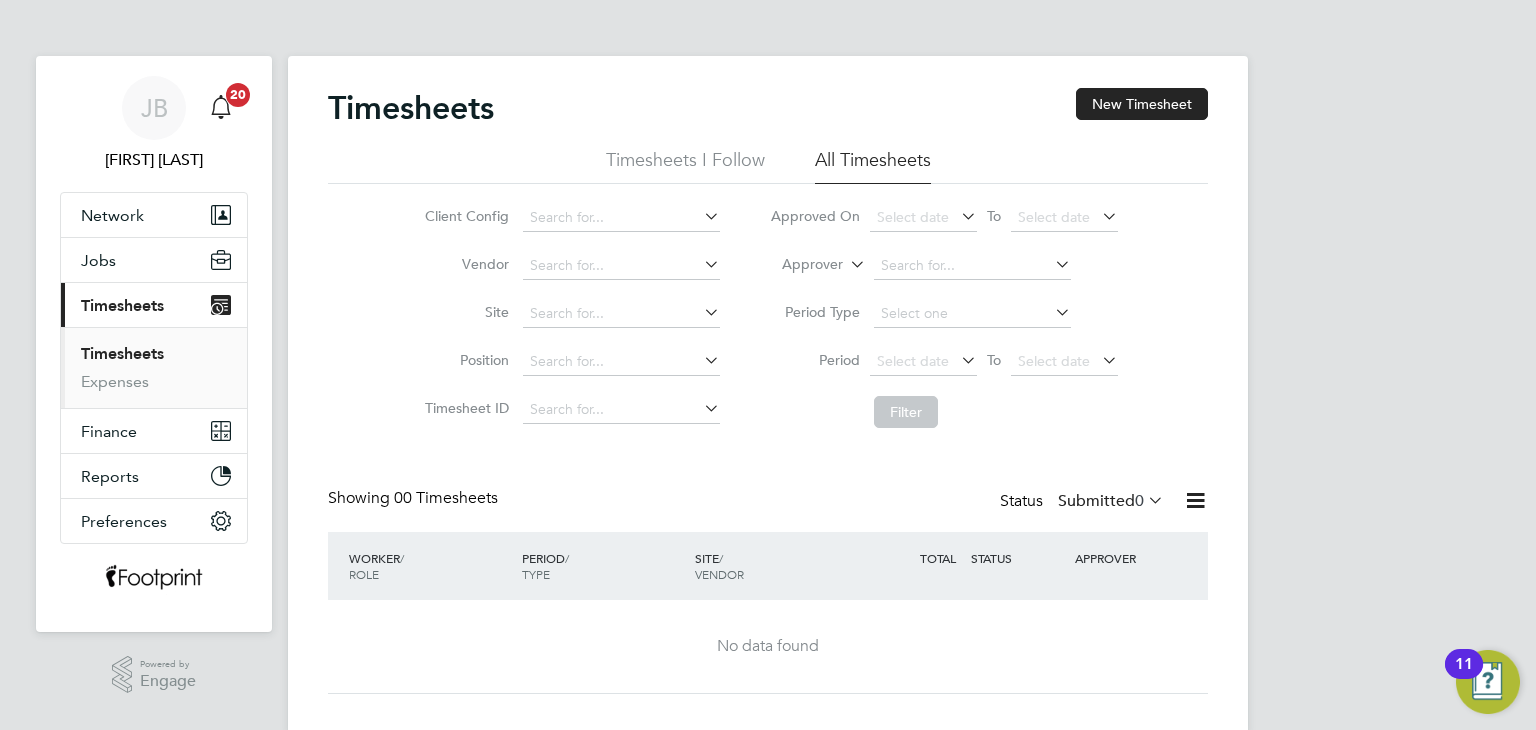 click 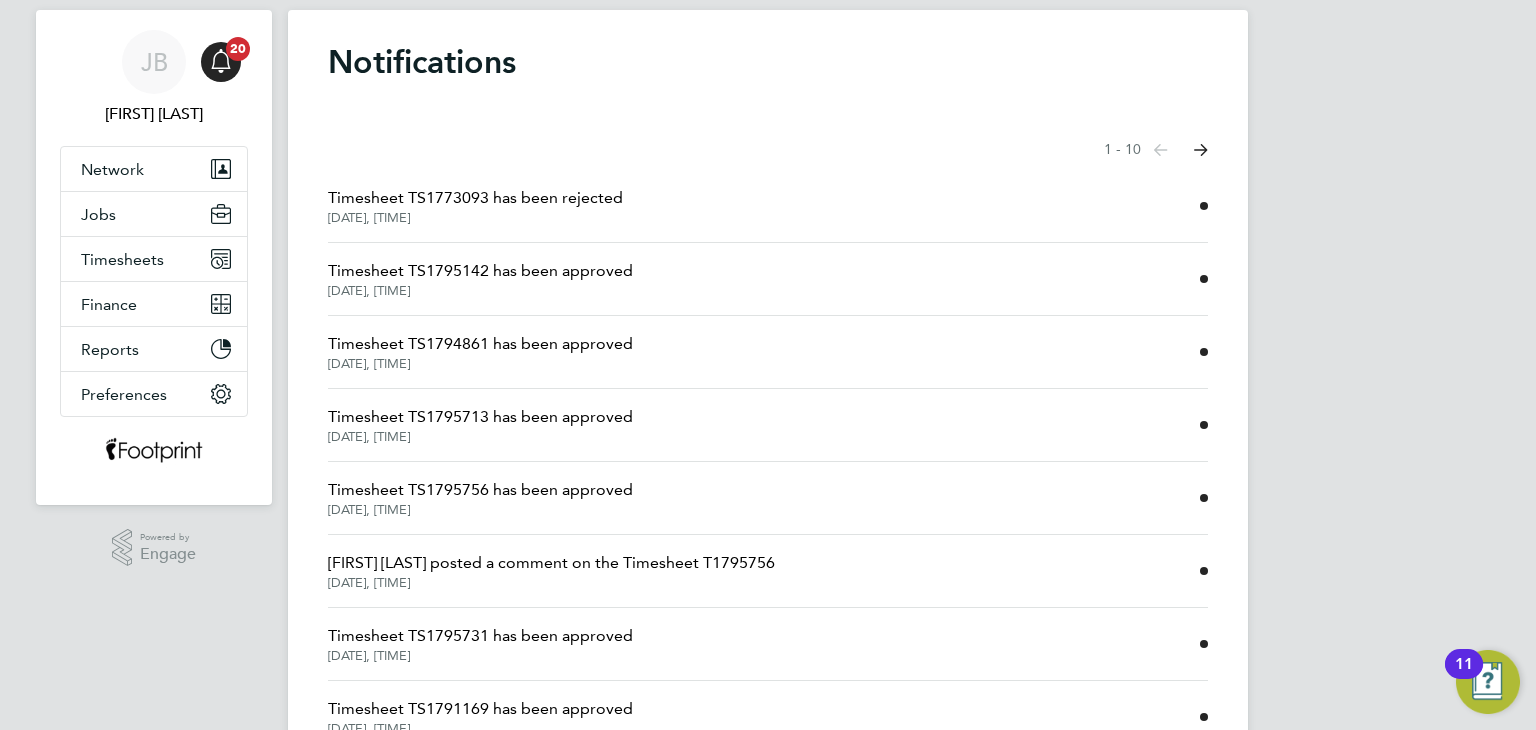 scroll, scrollTop: 0, scrollLeft: 0, axis: both 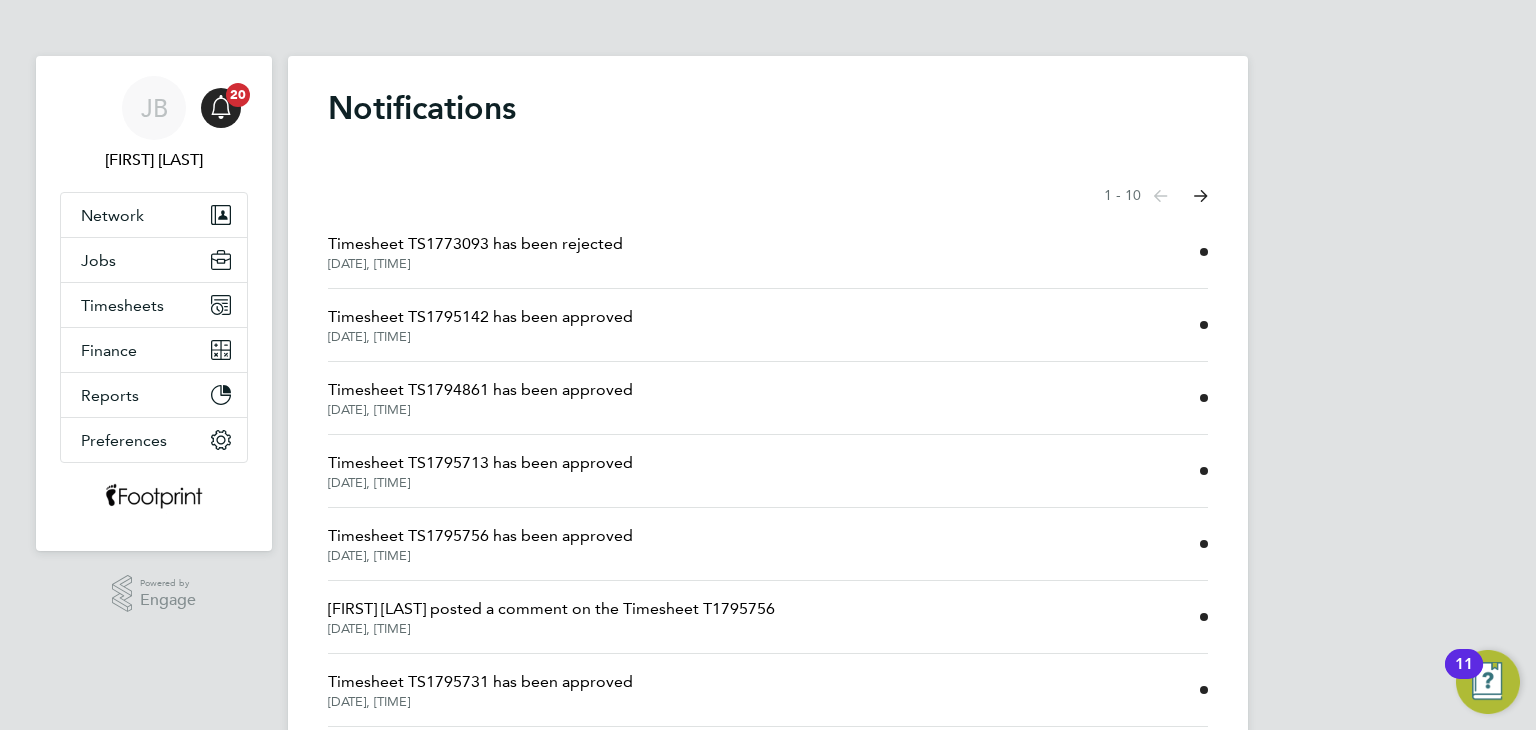click on "Next page" 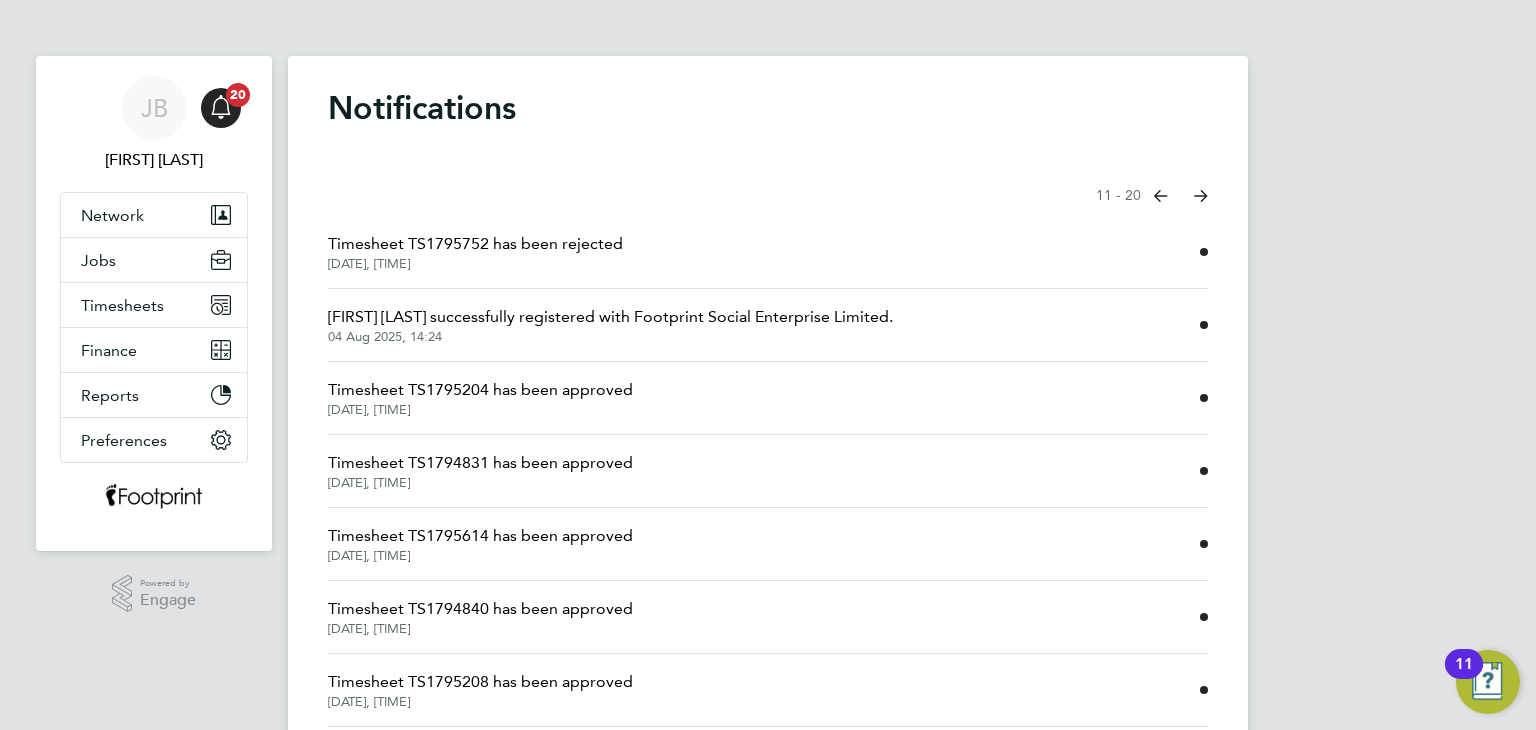 click on "Next page" 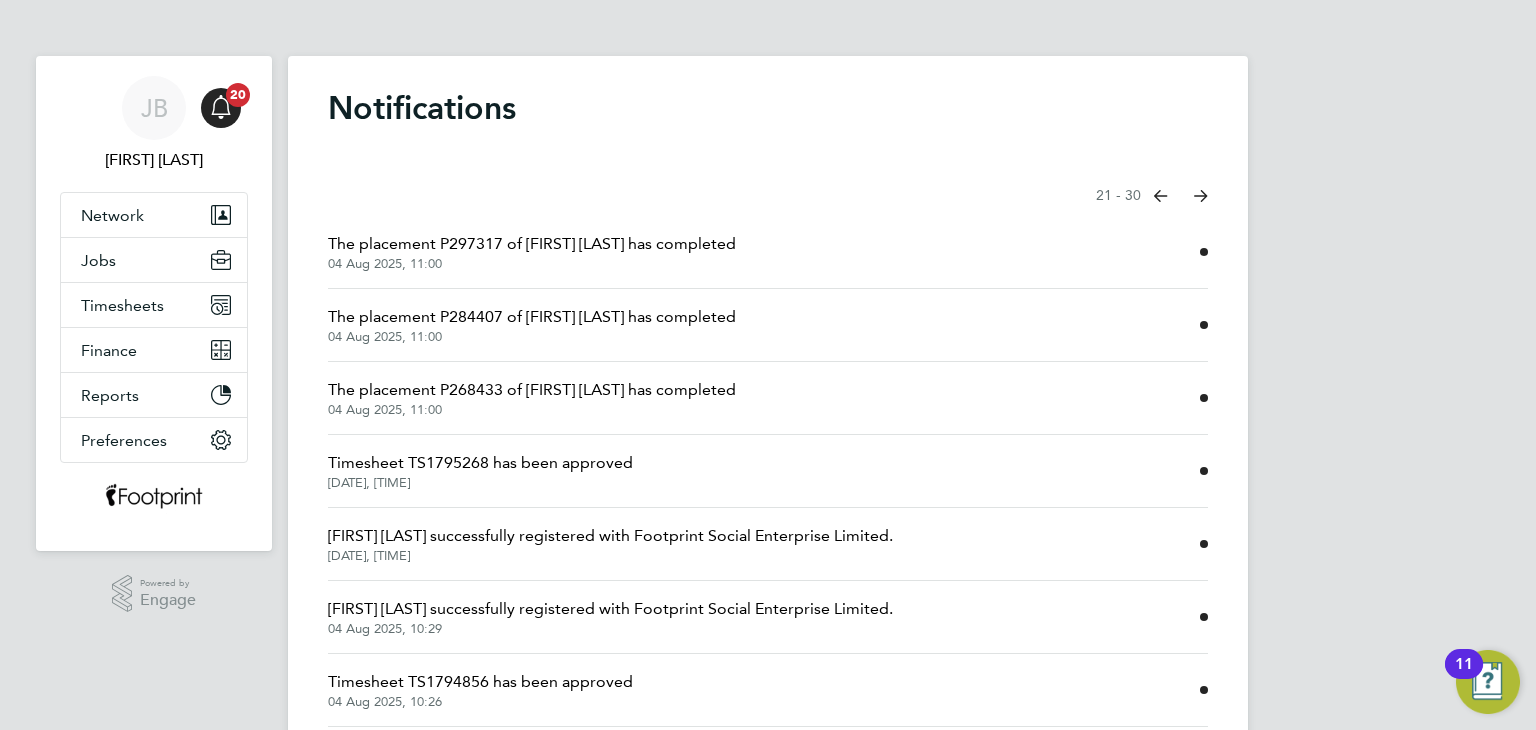 click 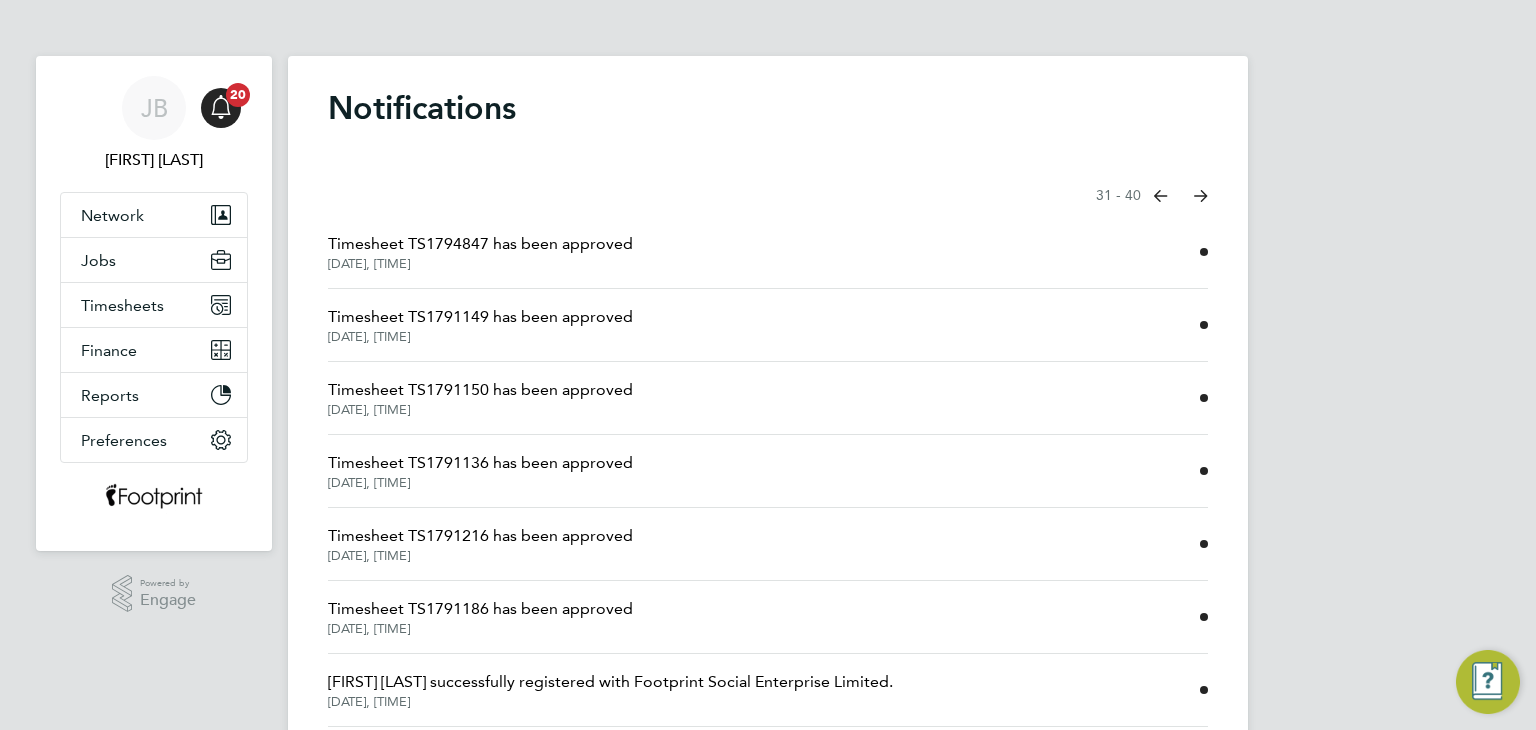 click on "Previous page" 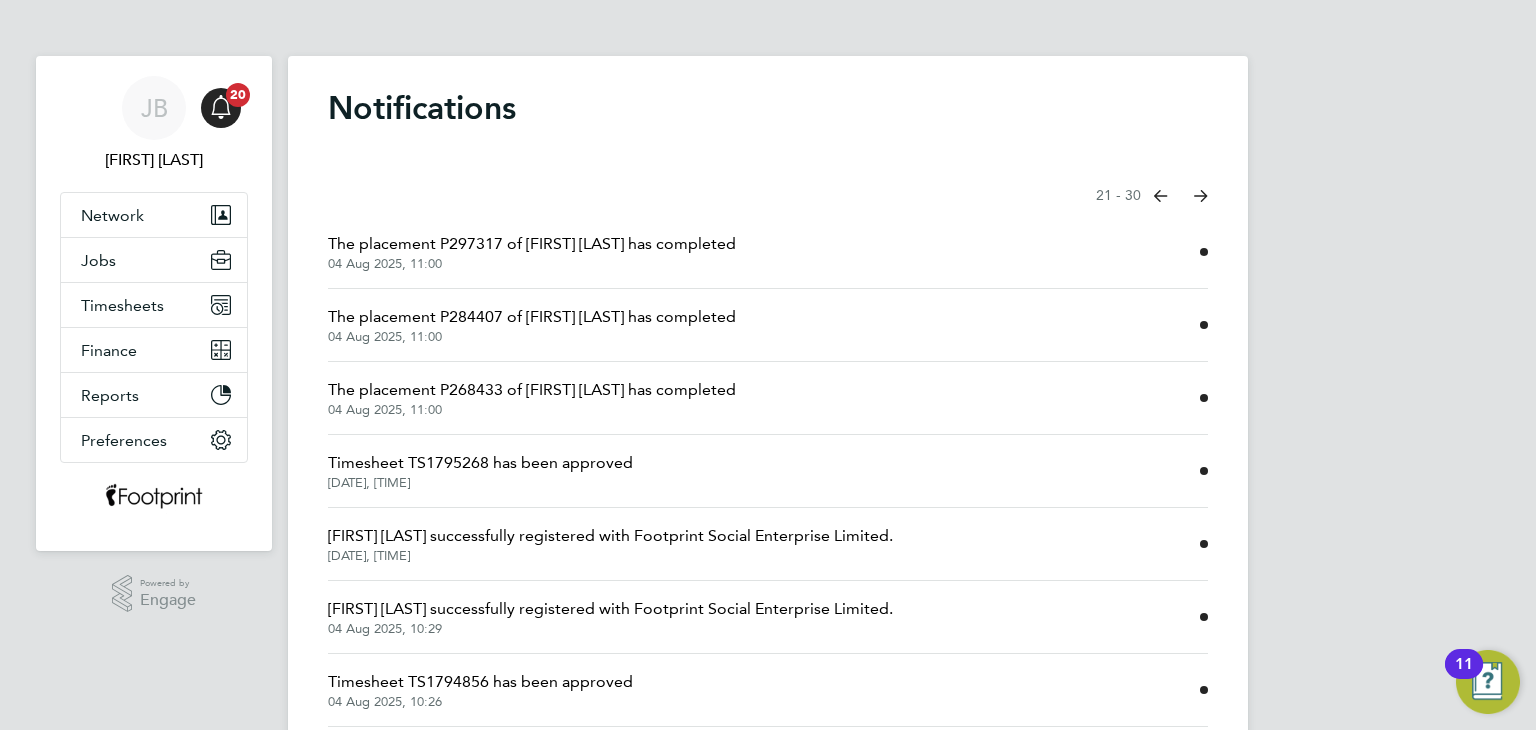 click on "The placement P284407 of [FIRST] [LAST] has completed
[DATE], [TIME]" 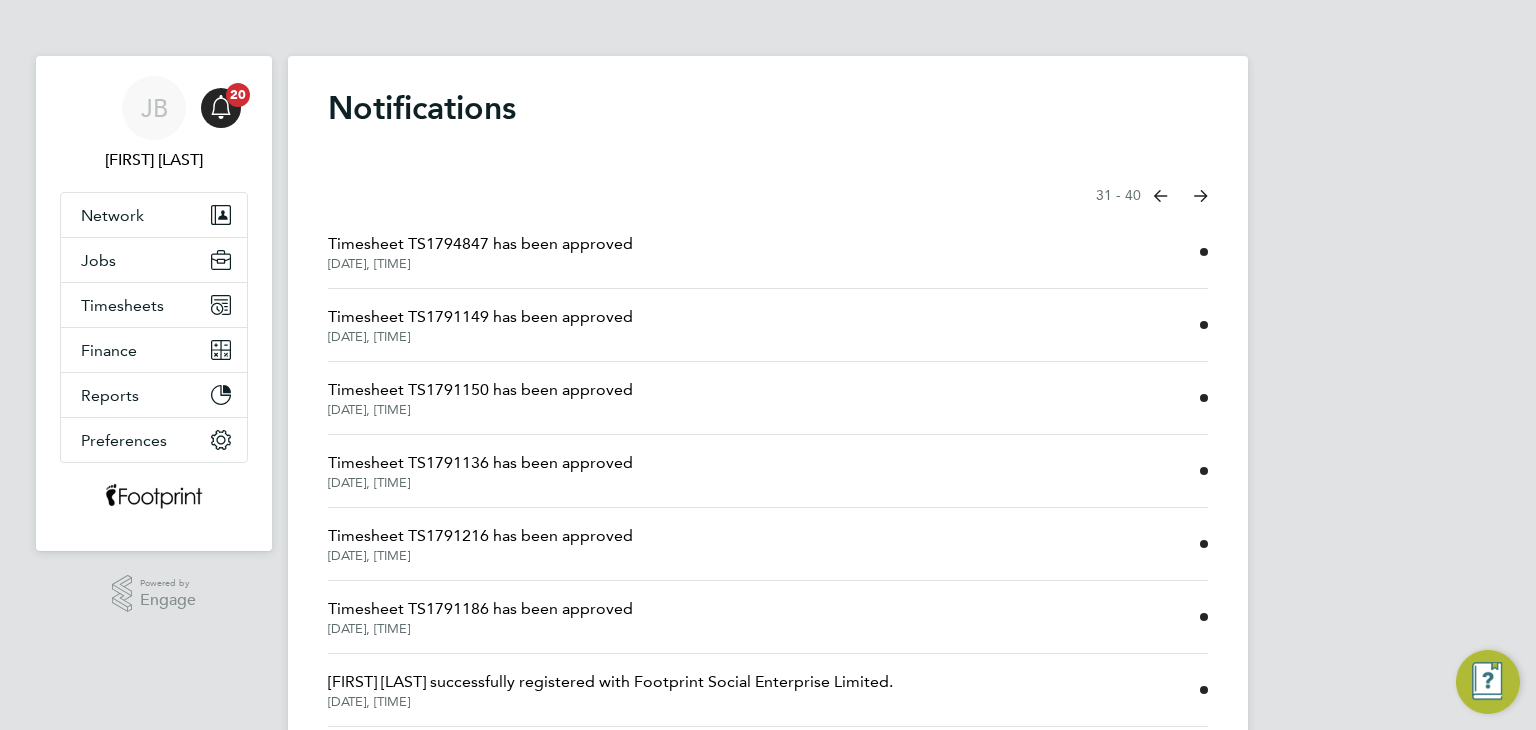 click 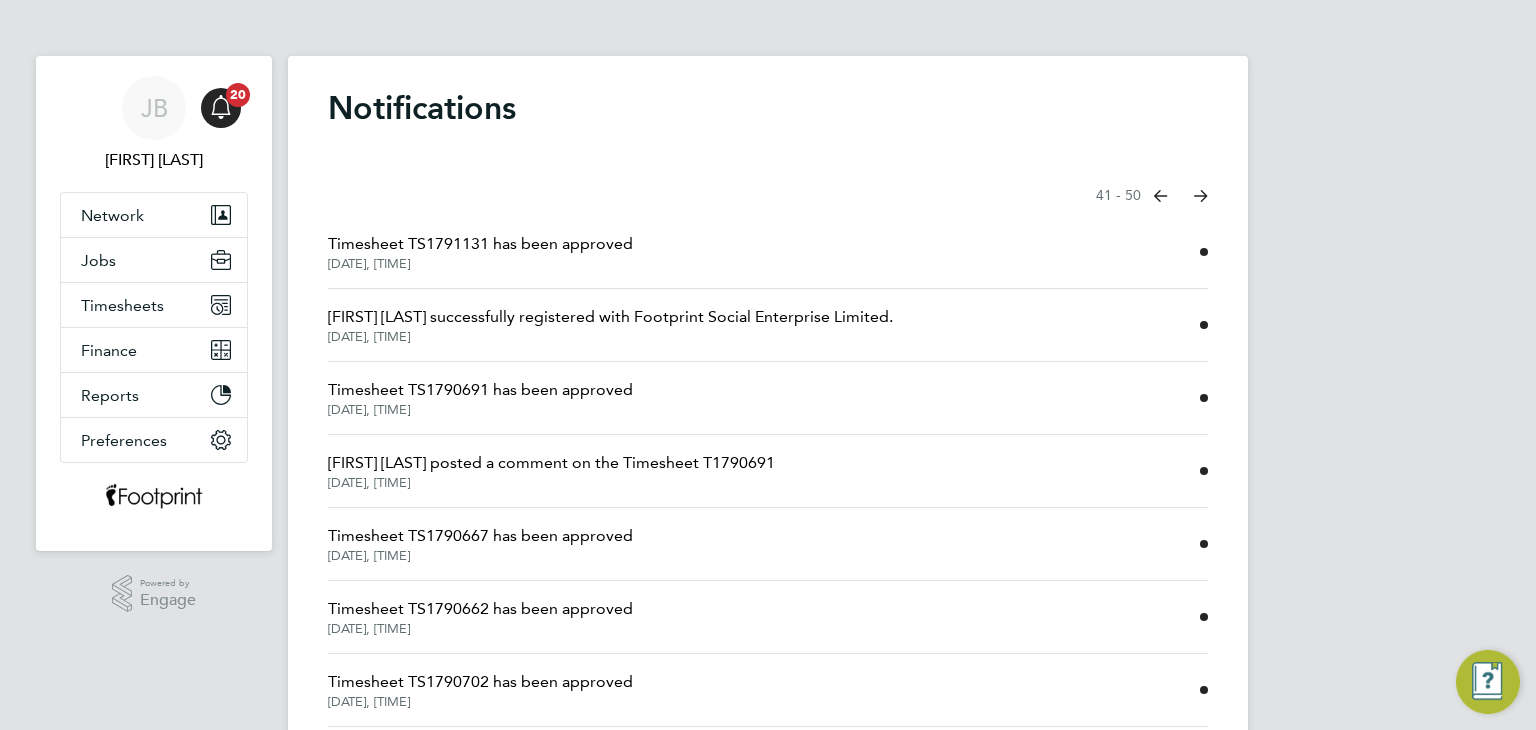 click 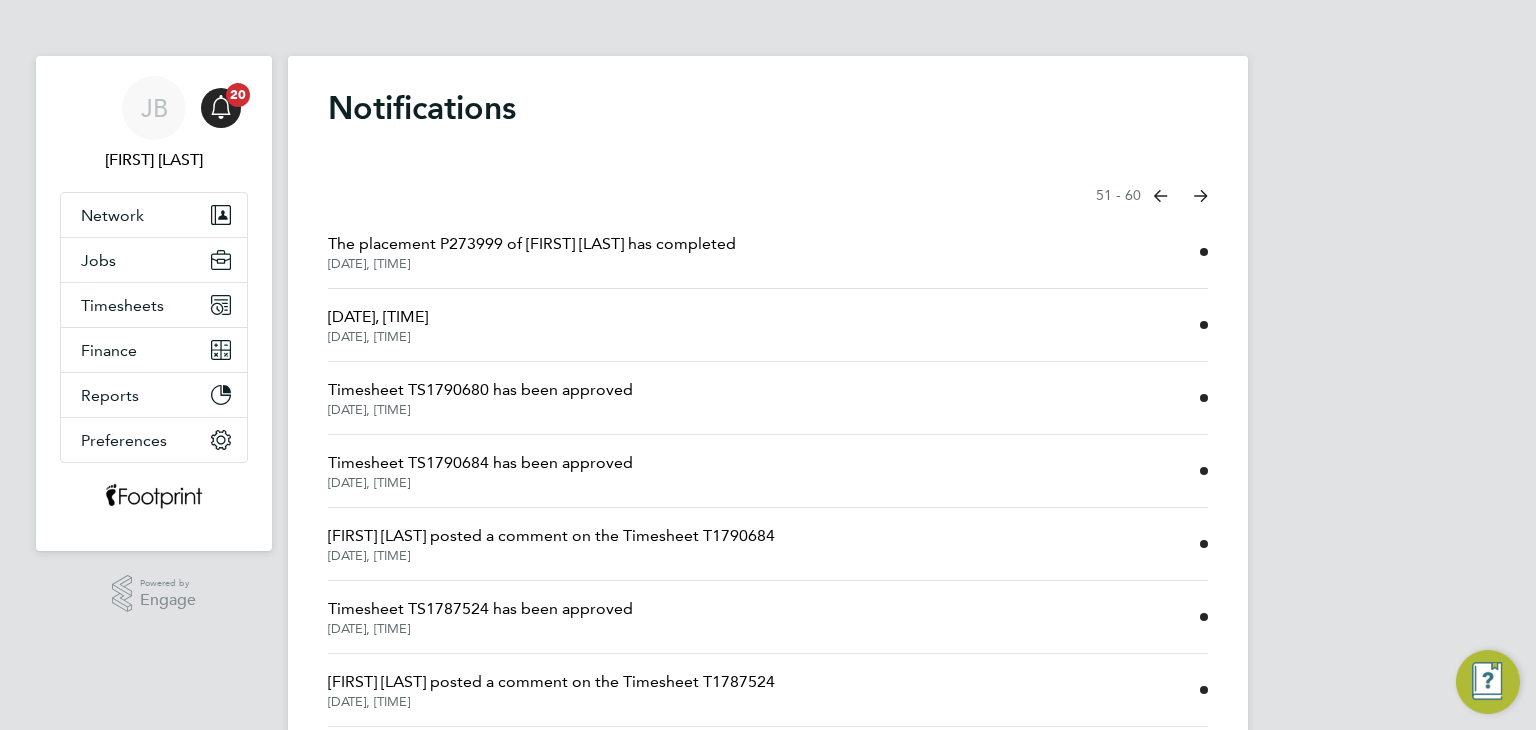 click 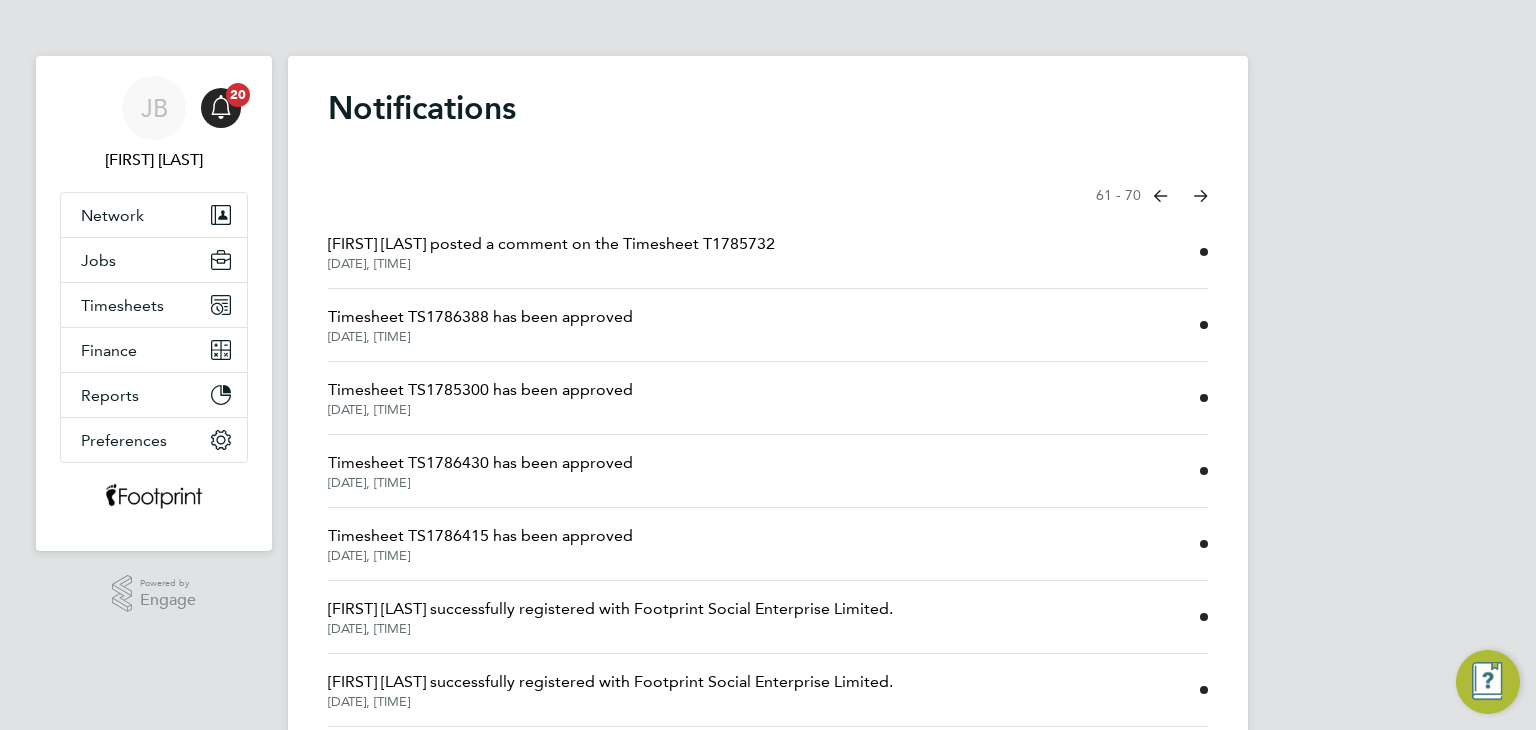 click 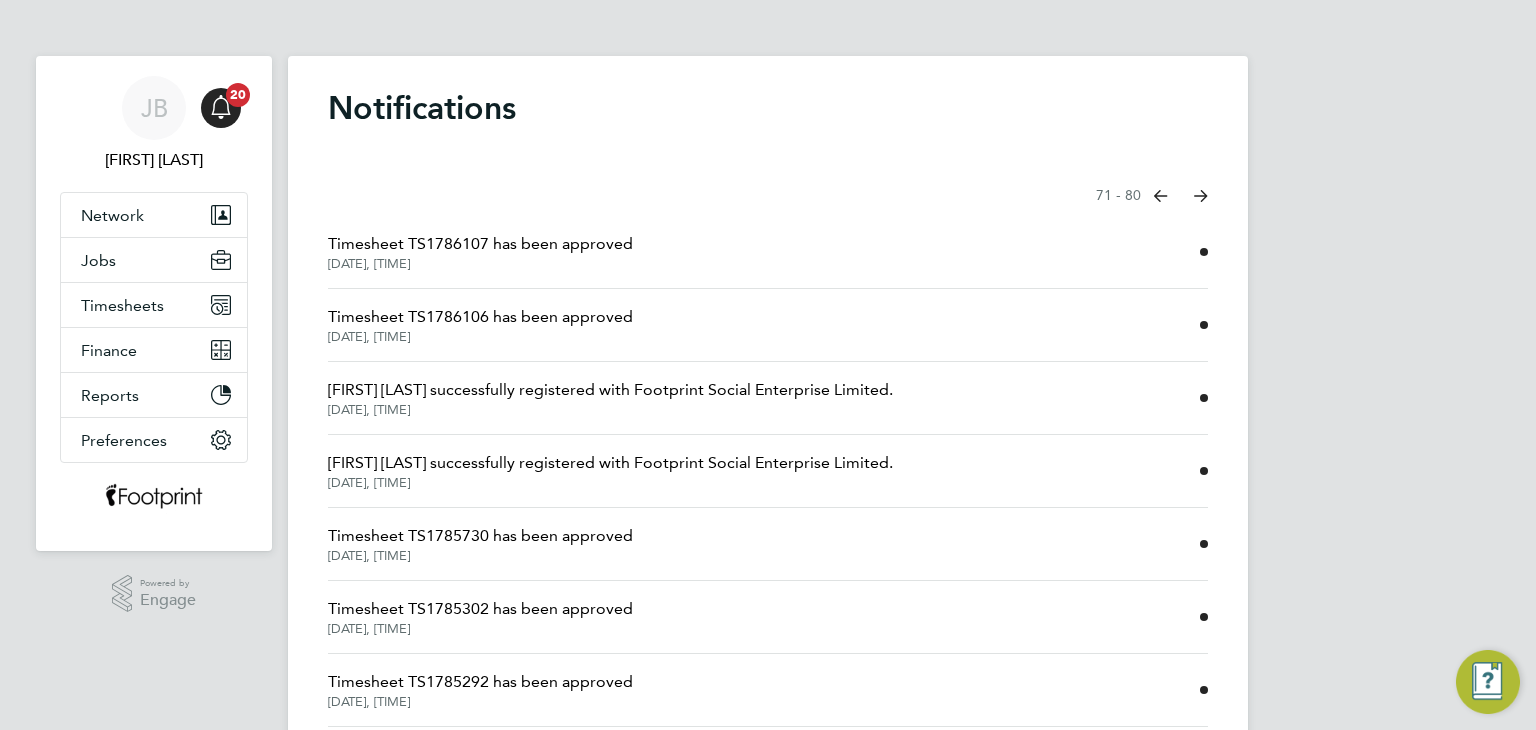 click 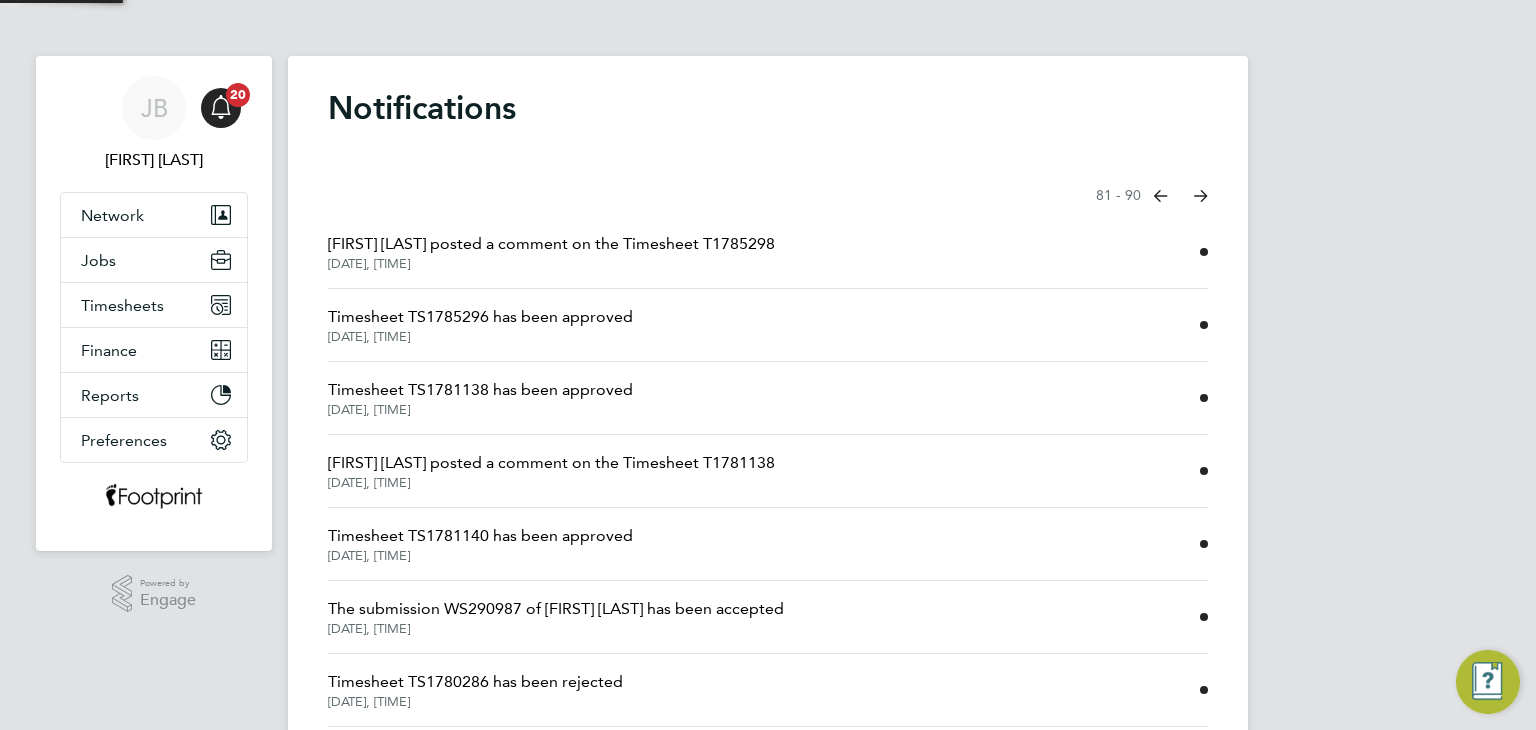 click 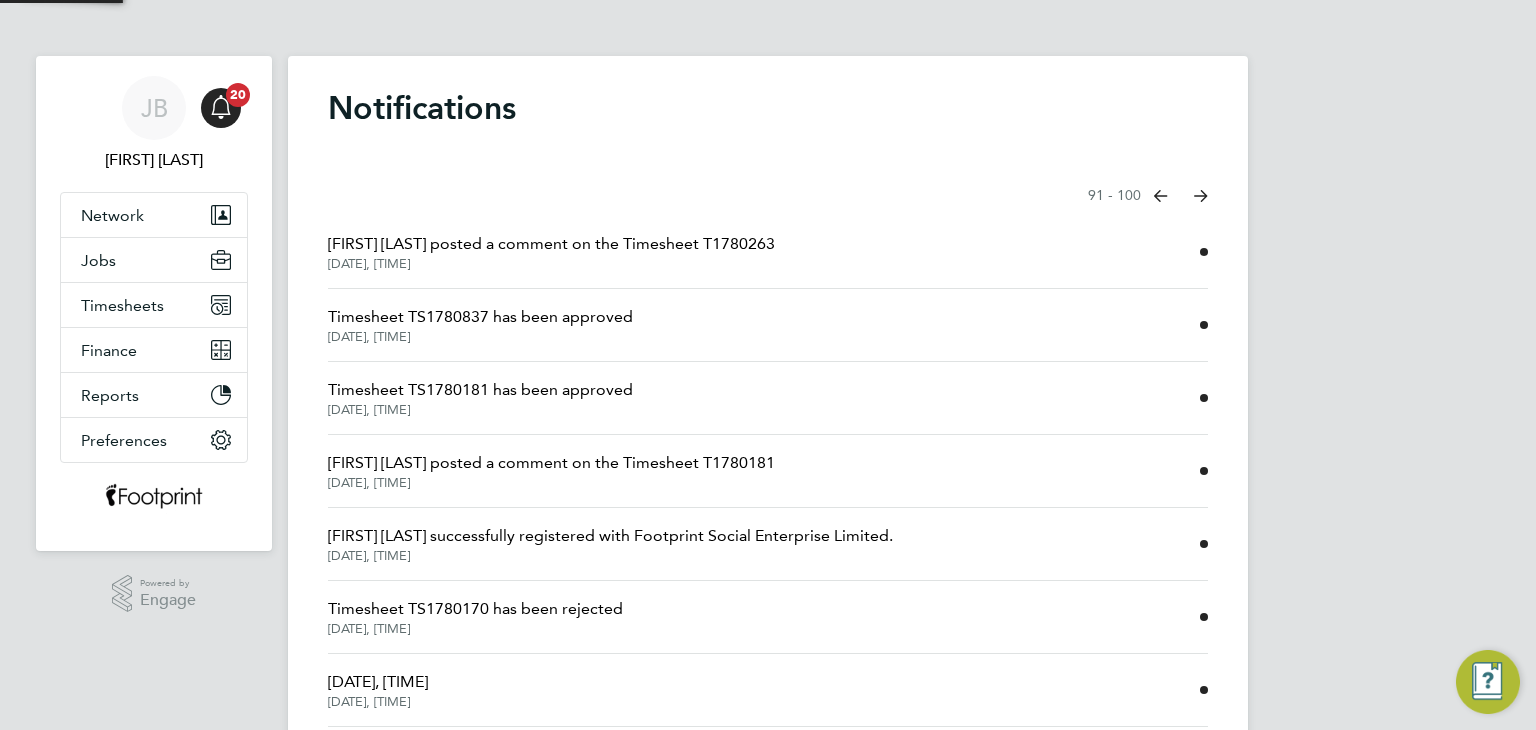 click 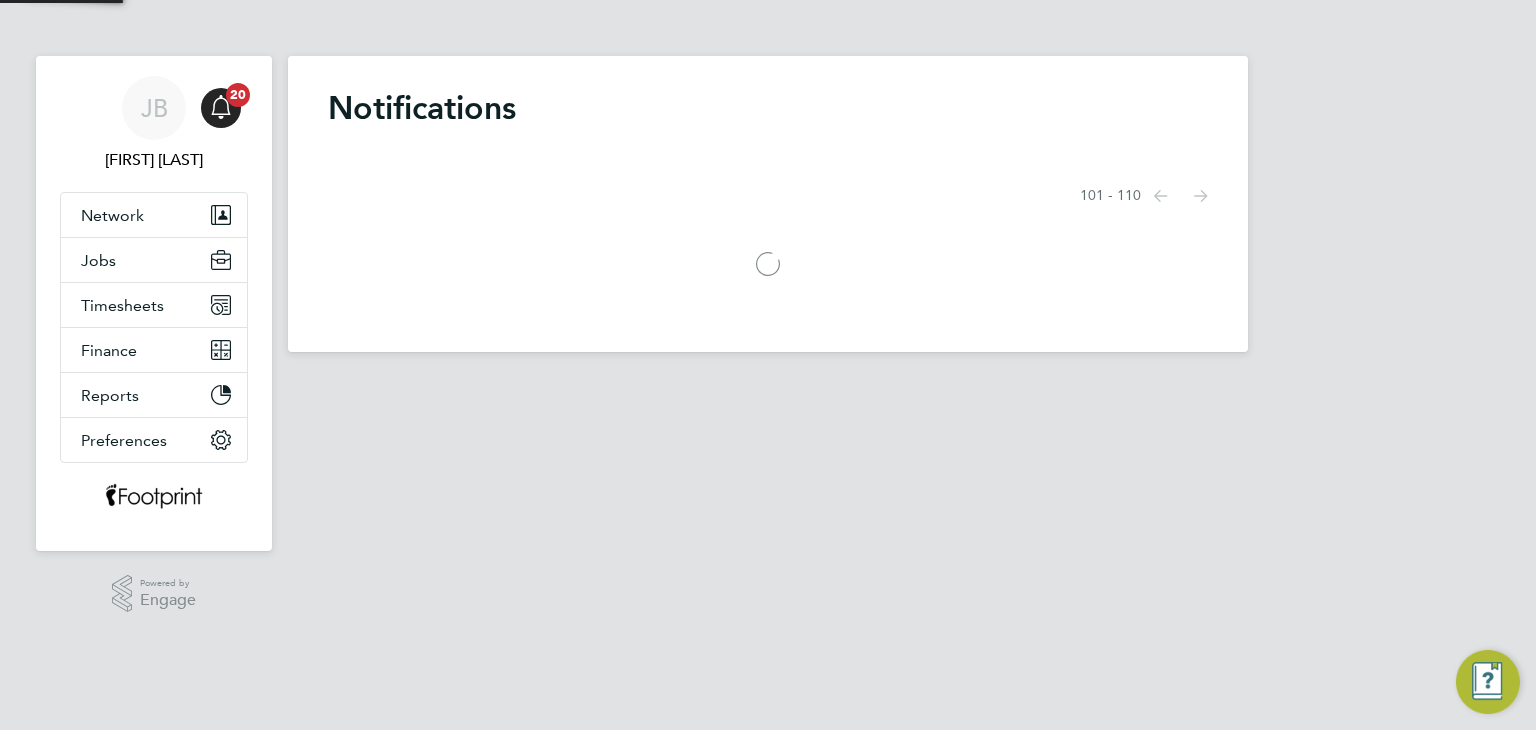 click 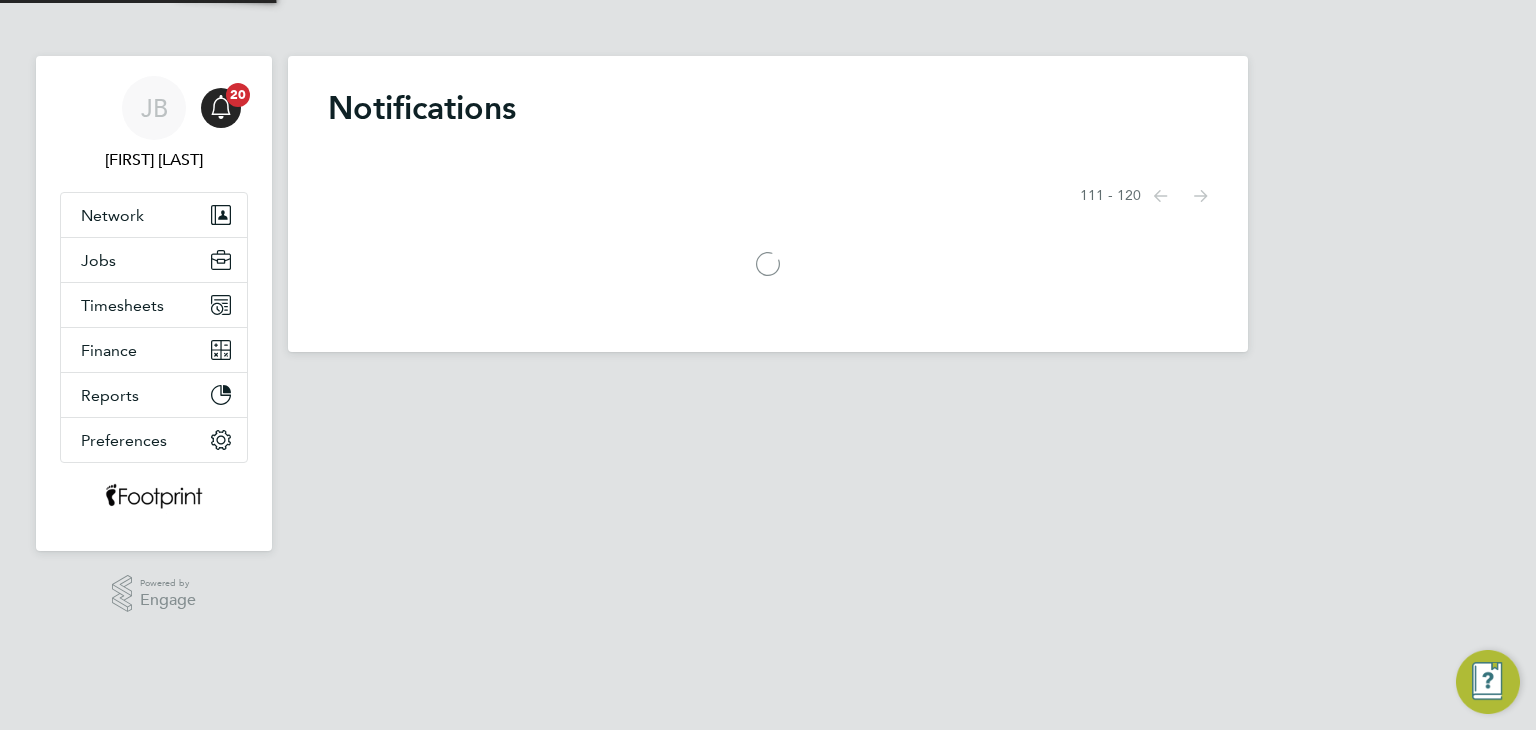 click 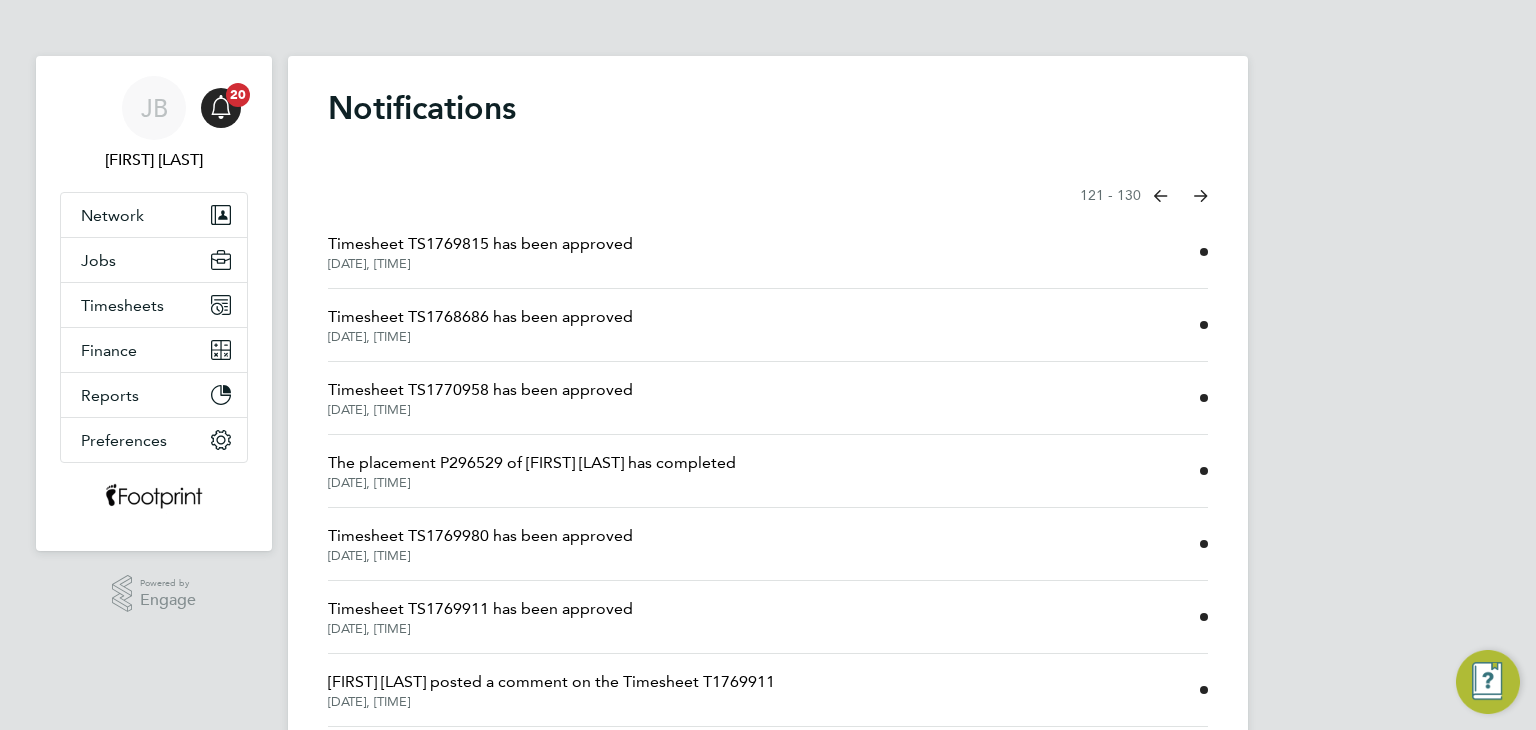 click 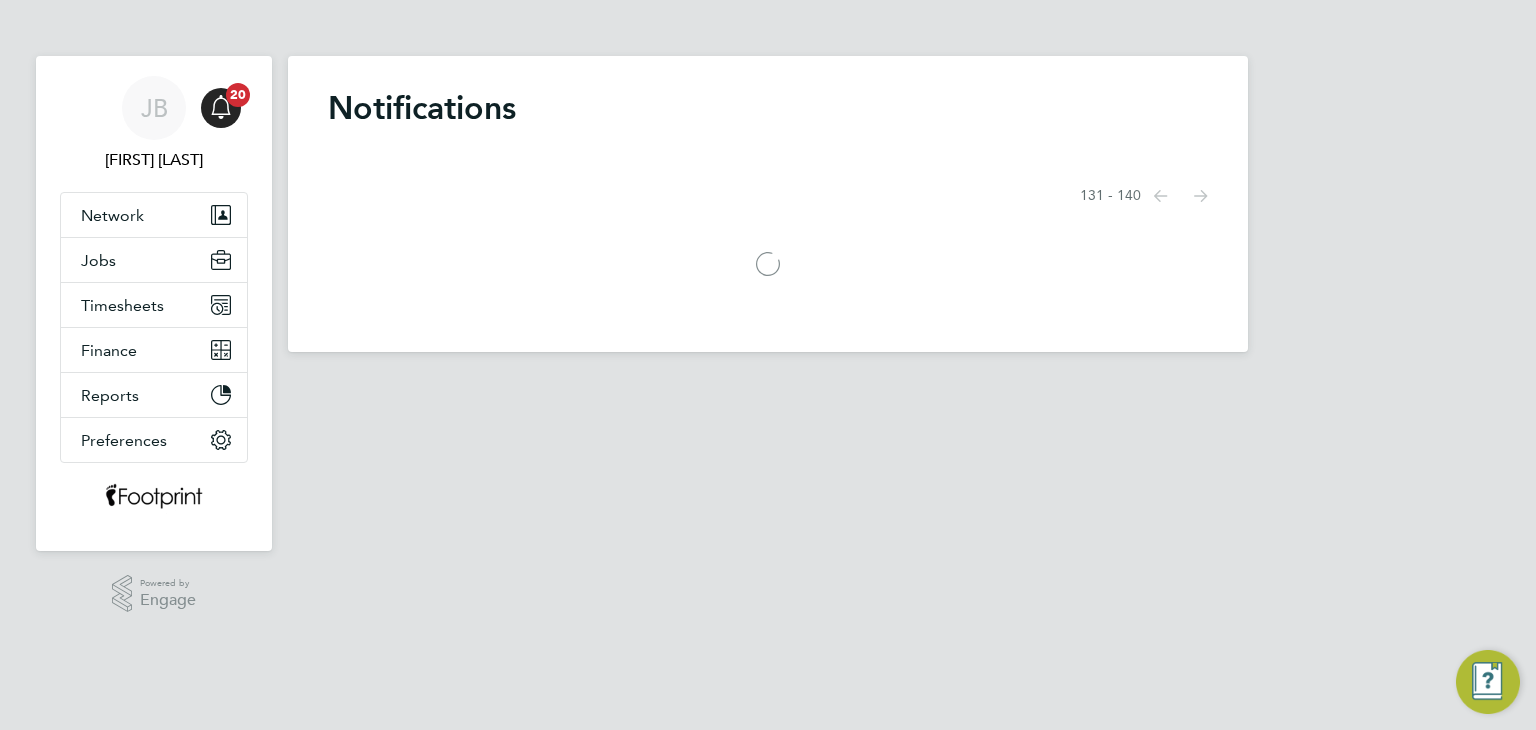 click 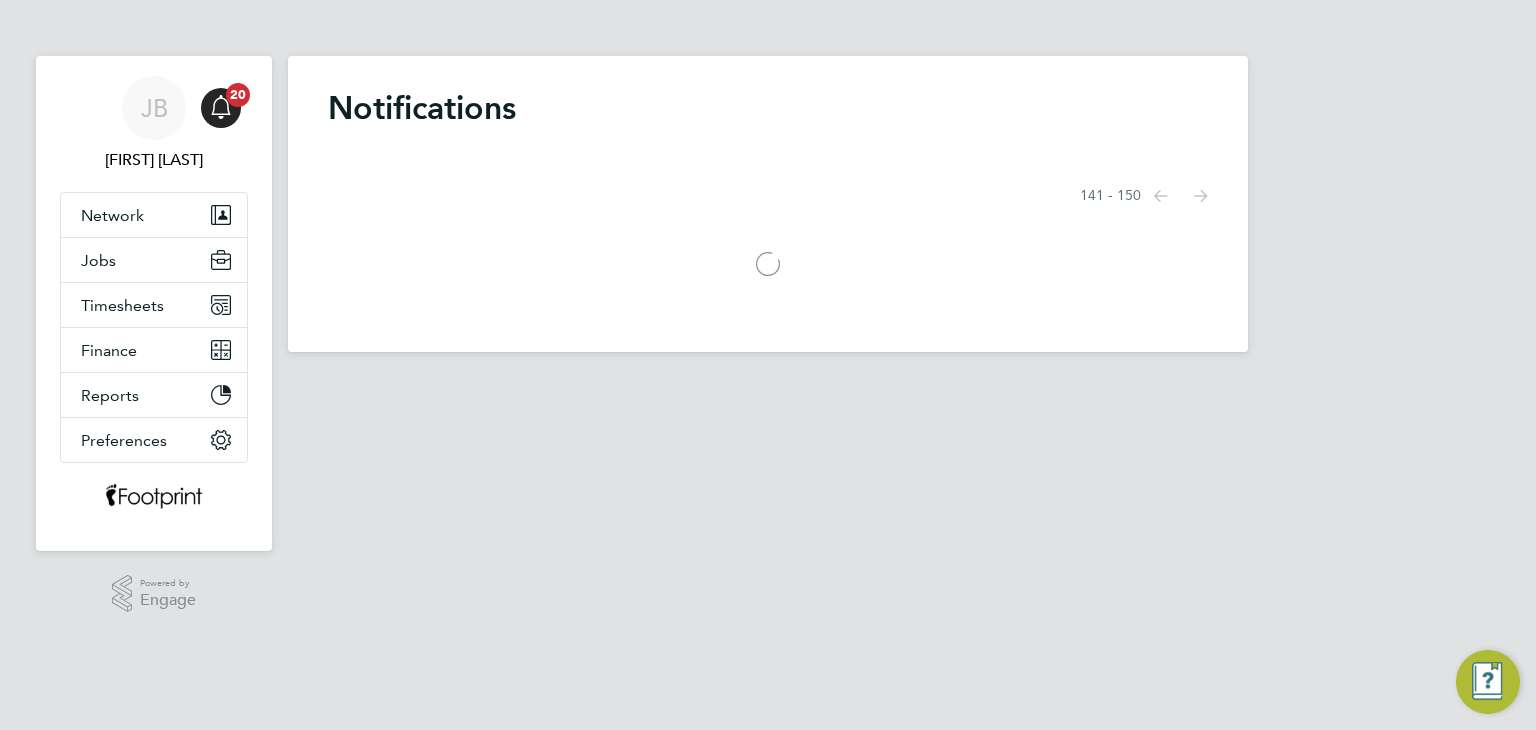 click 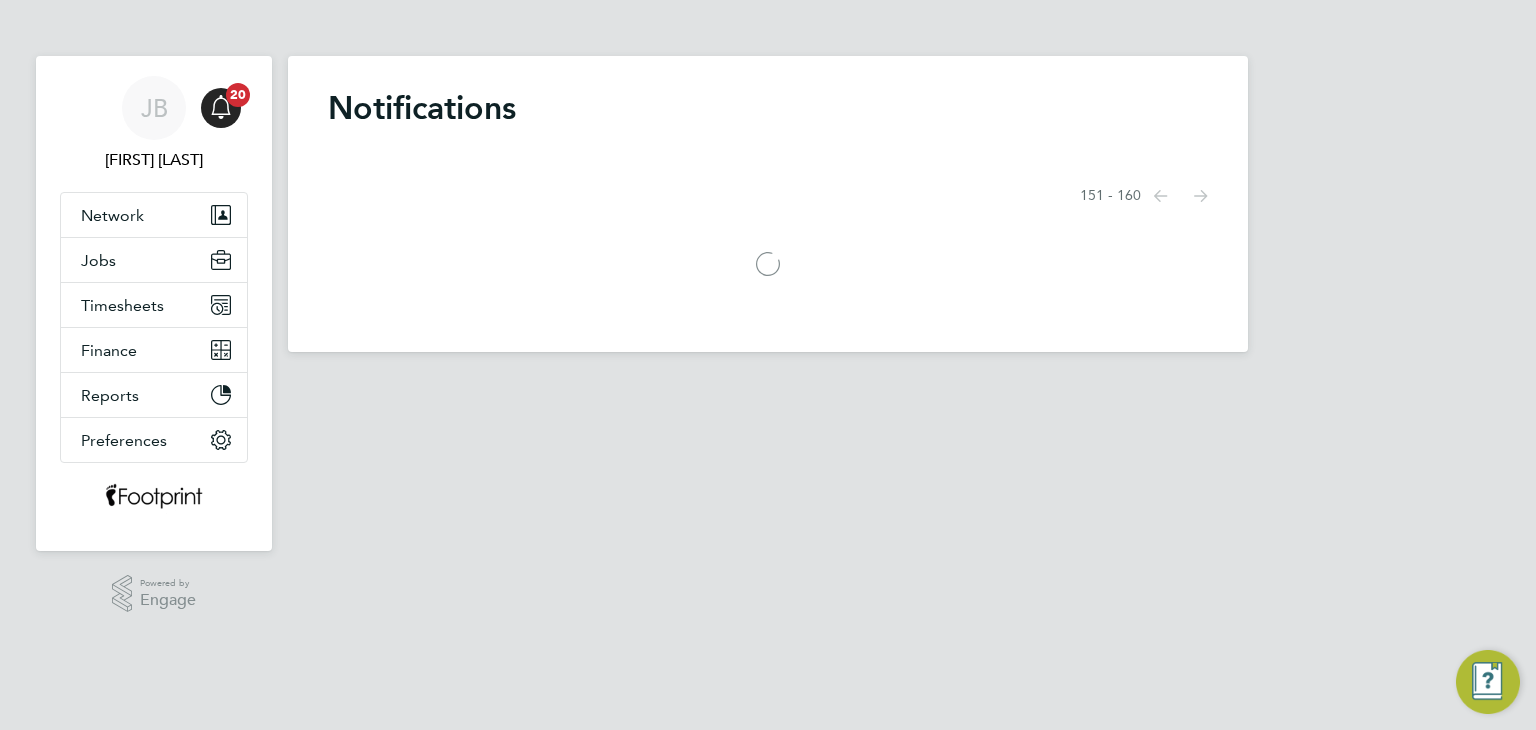 click 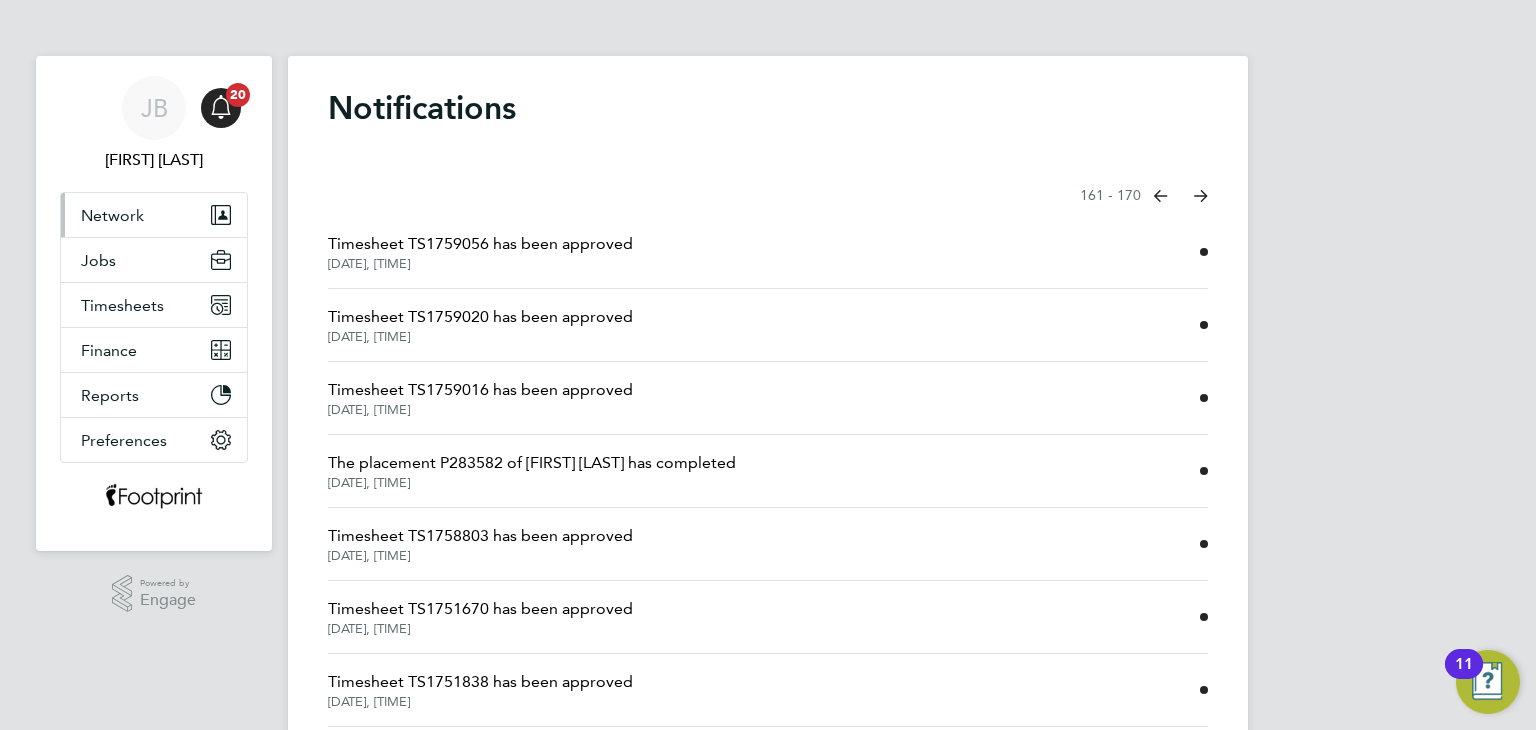 click on "Network" at bounding box center [154, 215] 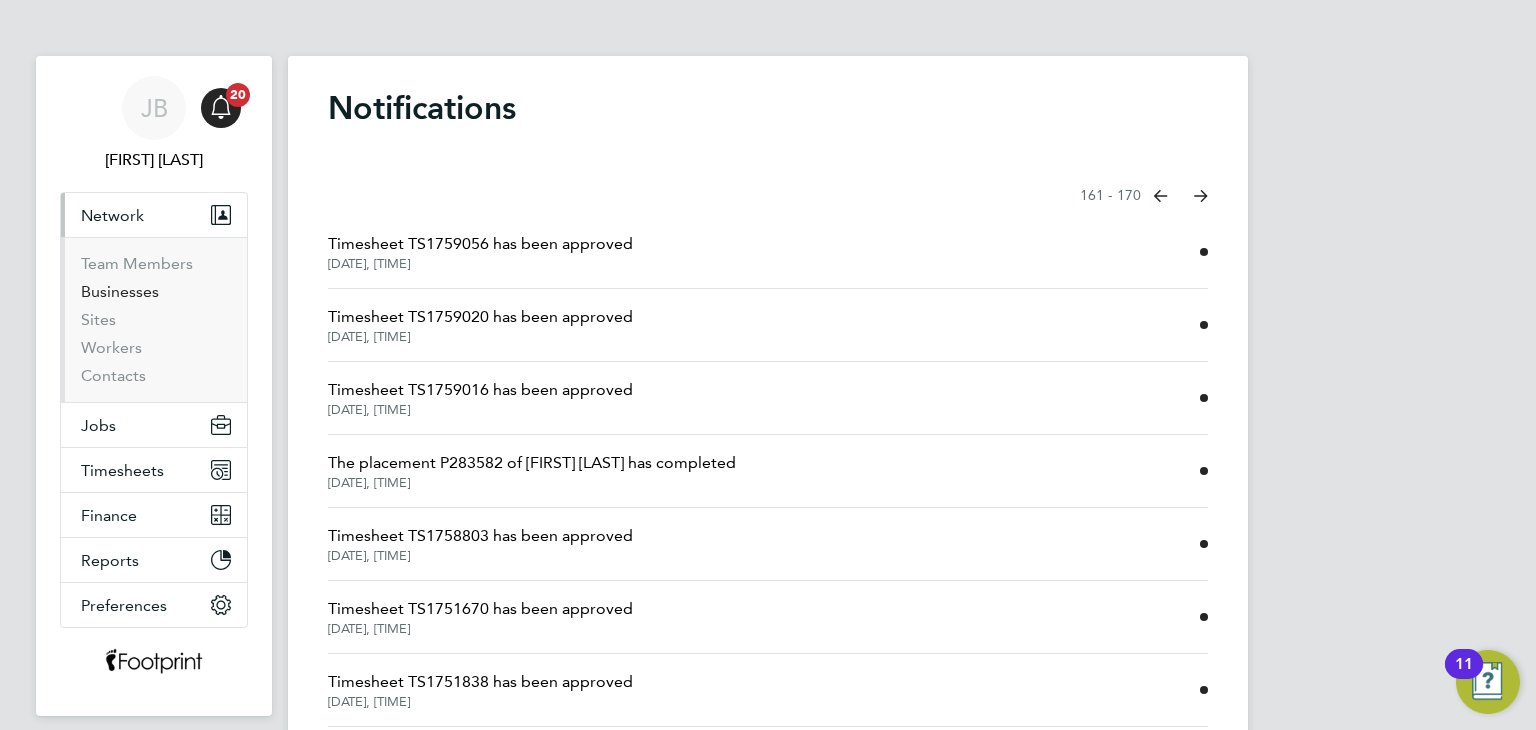 click on "Businesses" at bounding box center [120, 291] 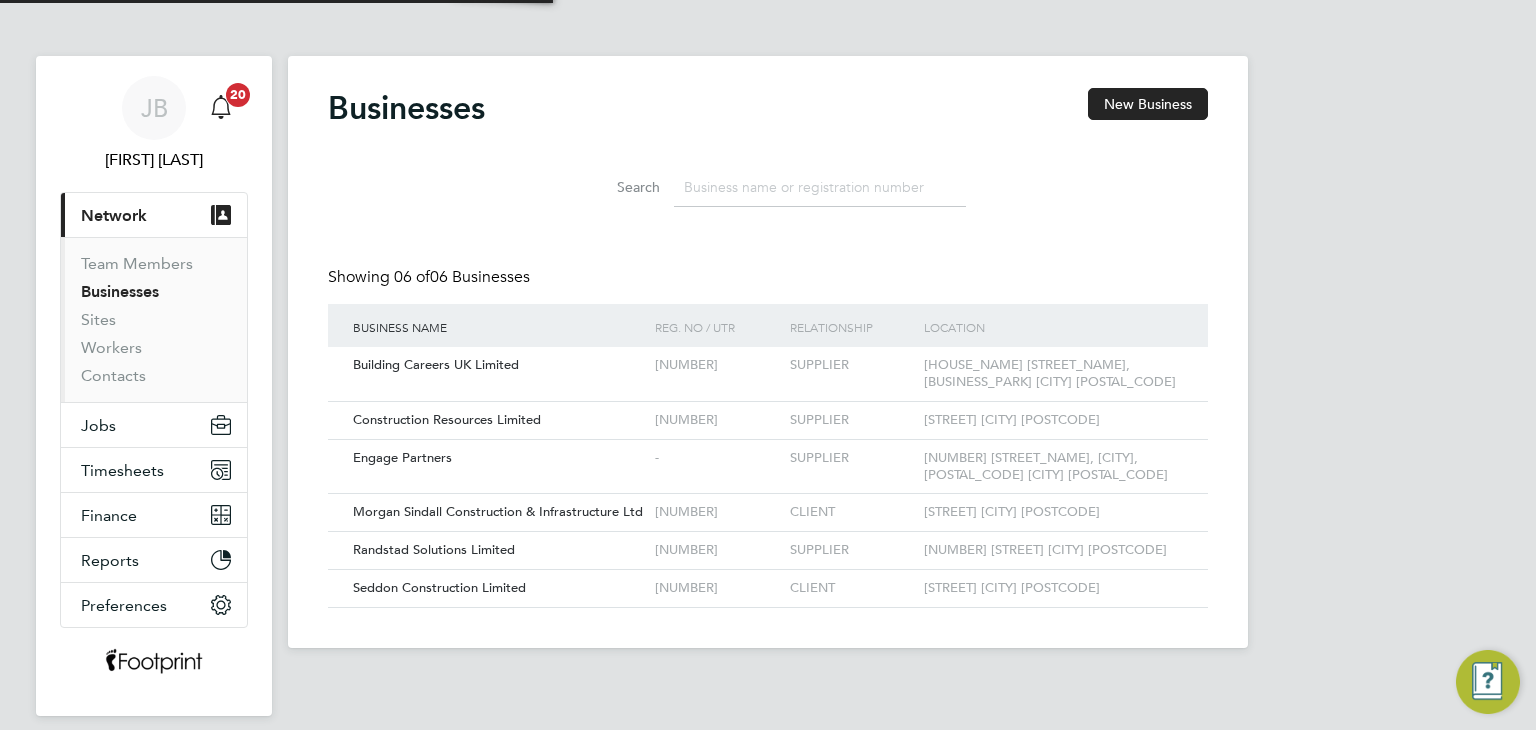 scroll, scrollTop: 10, scrollLeft: 9, axis: both 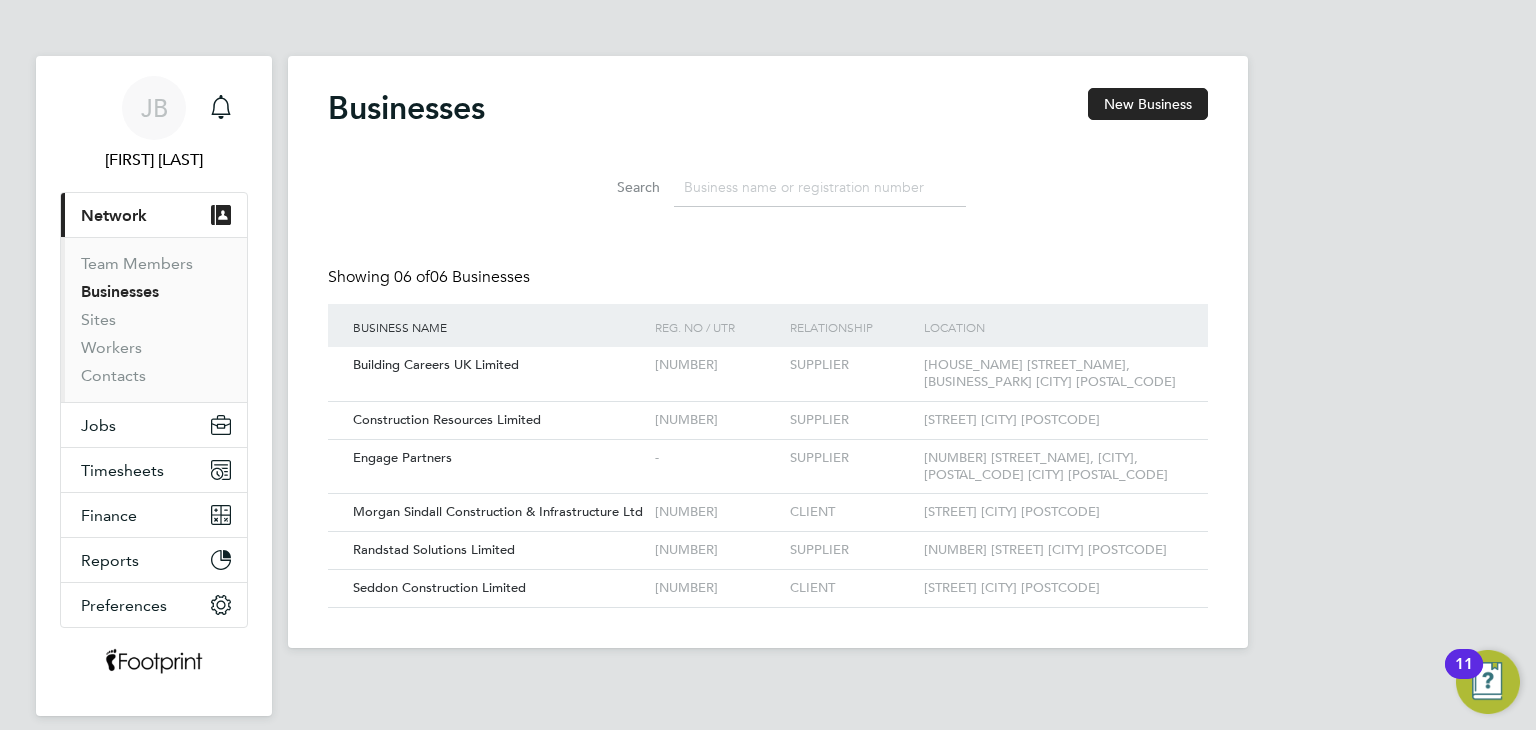 type 